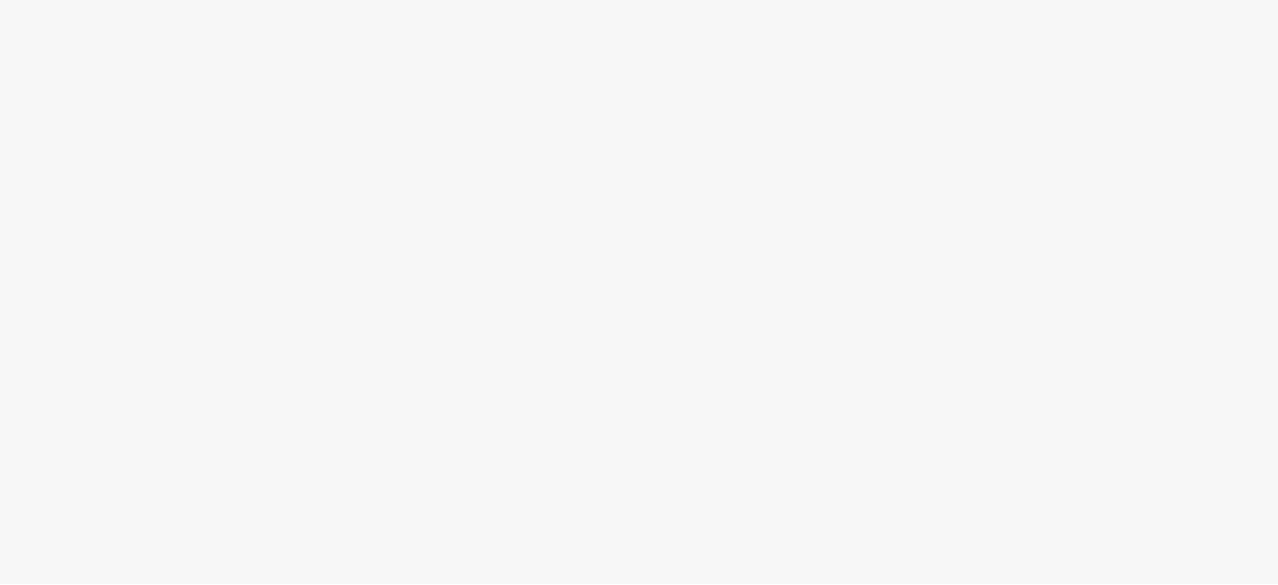 scroll, scrollTop: 0, scrollLeft: 0, axis: both 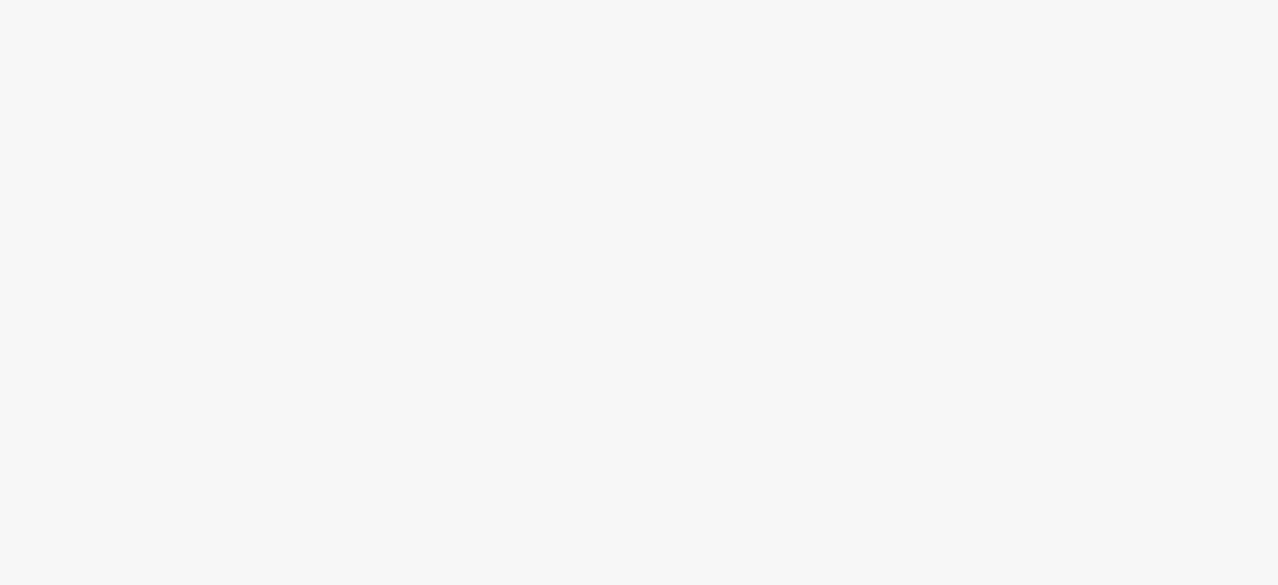 click at bounding box center [639, 292] 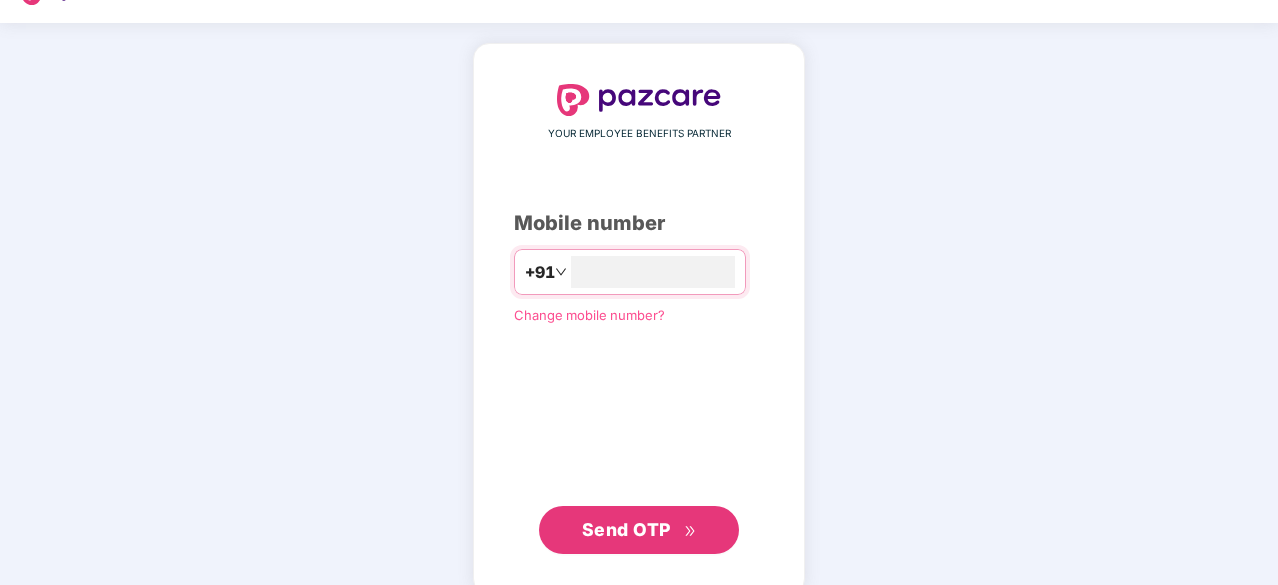 scroll, scrollTop: 76, scrollLeft: 0, axis: vertical 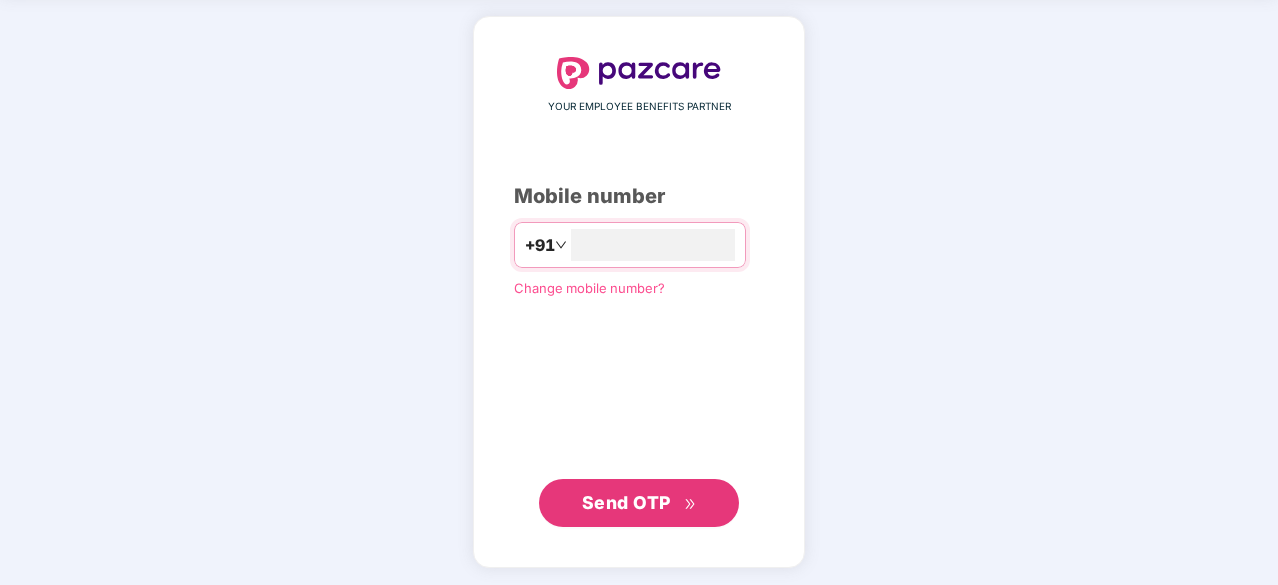 type on "**********" 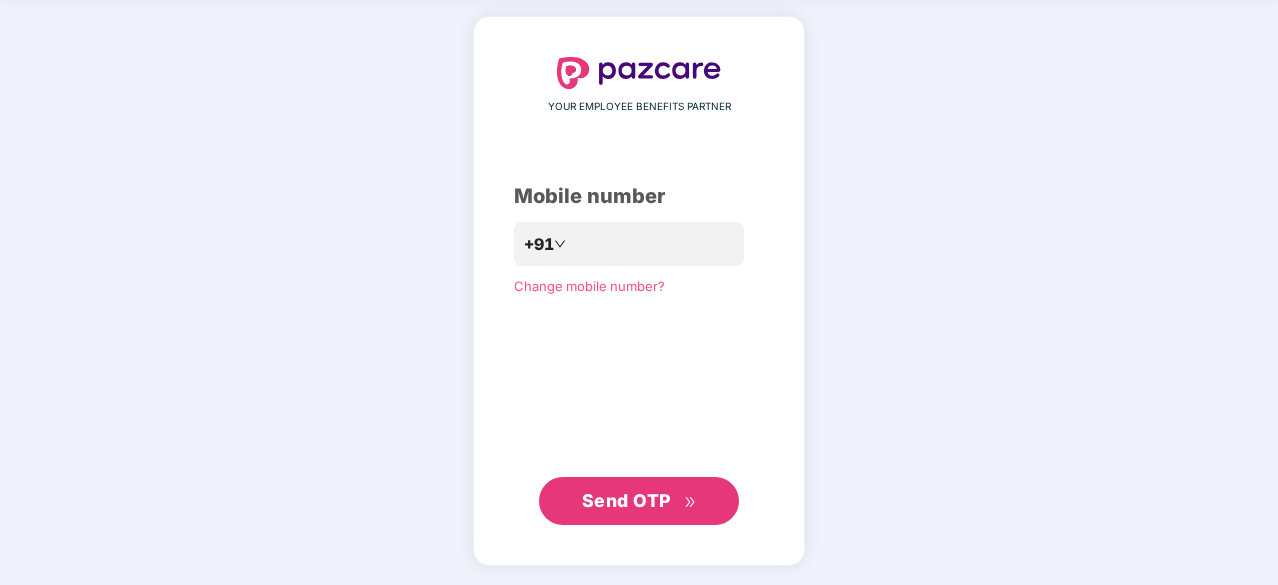 scroll, scrollTop: 75, scrollLeft: 0, axis: vertical 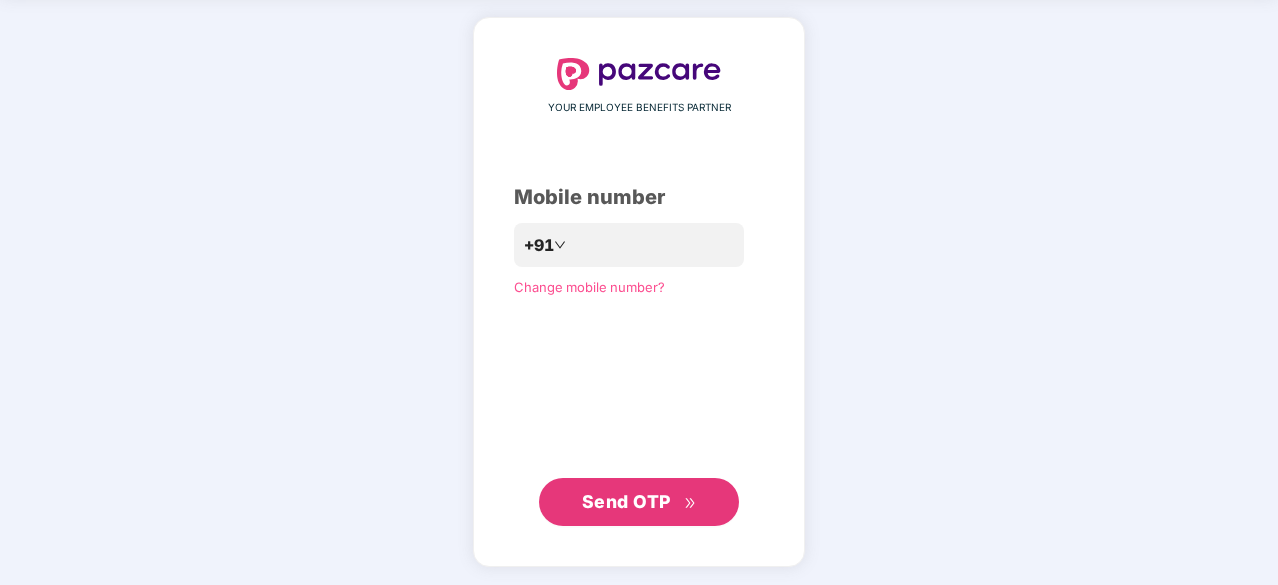 click on "Send OTP" at bounding box center [626, 501] 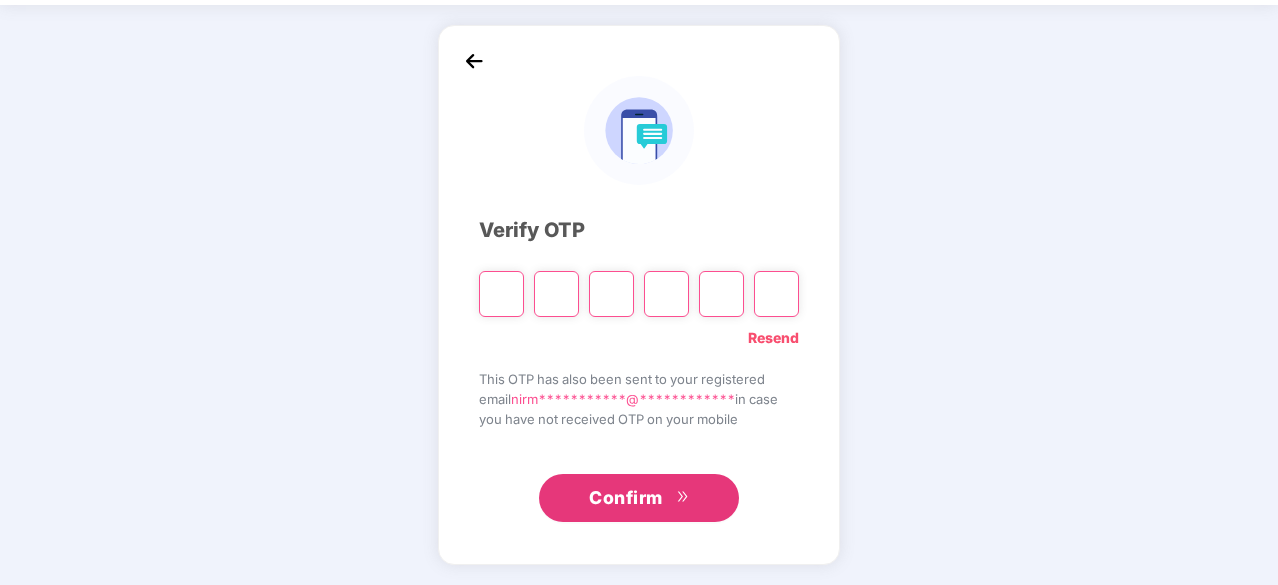 scroll, scrollTop: 66, scrollLeft: 0, axis: vertical 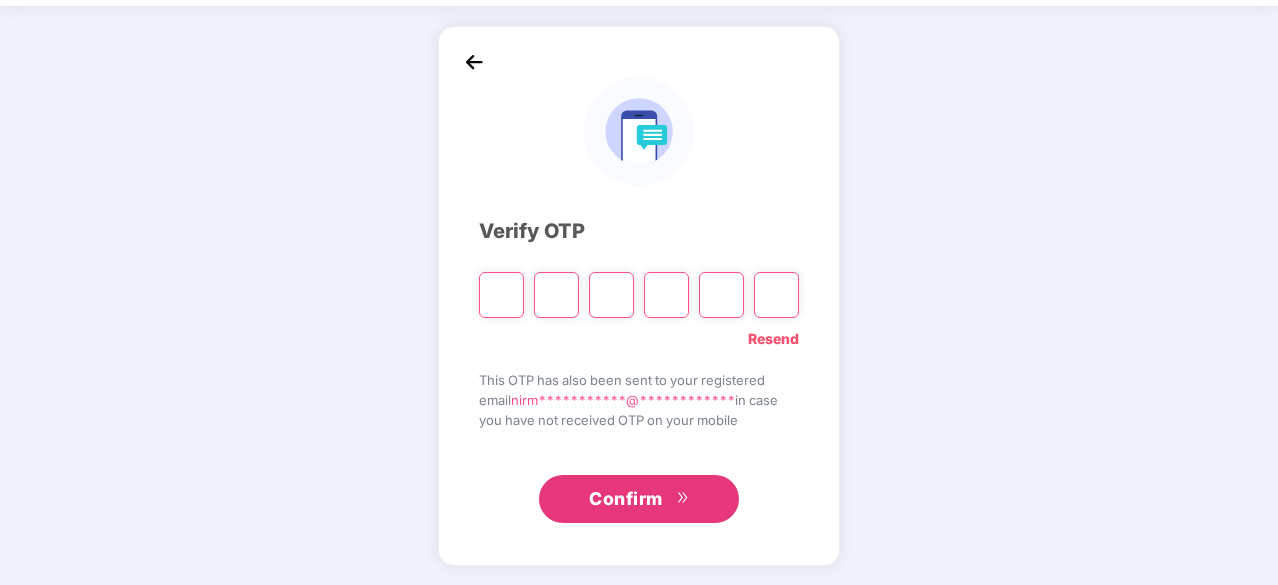type on "*" 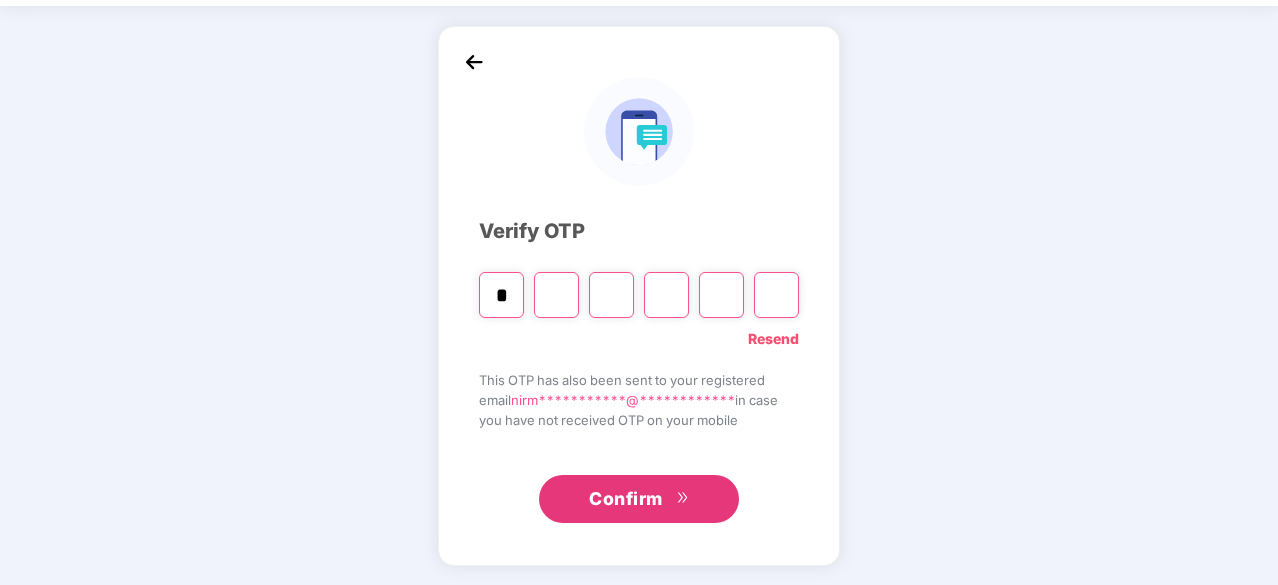 type on "*" 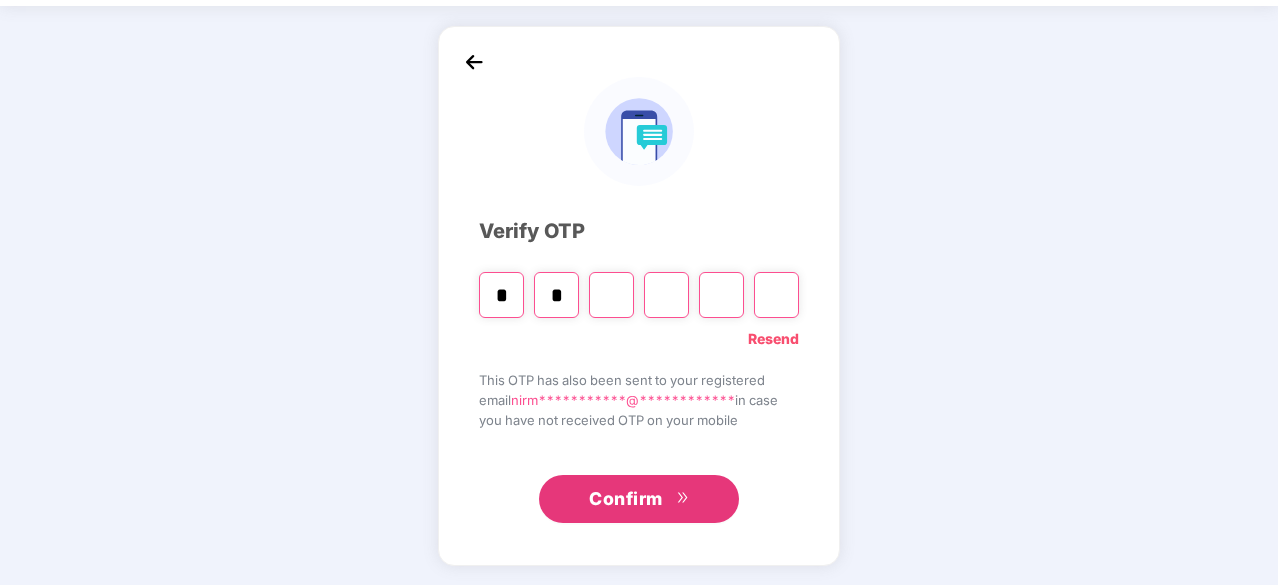type on "*" 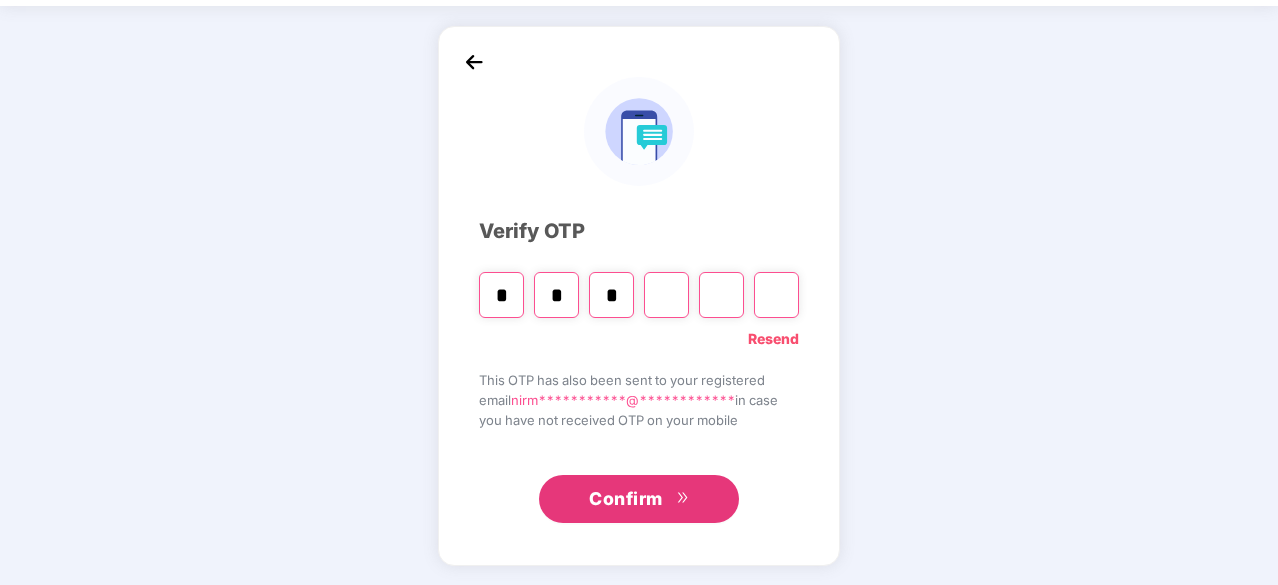 type on "*" 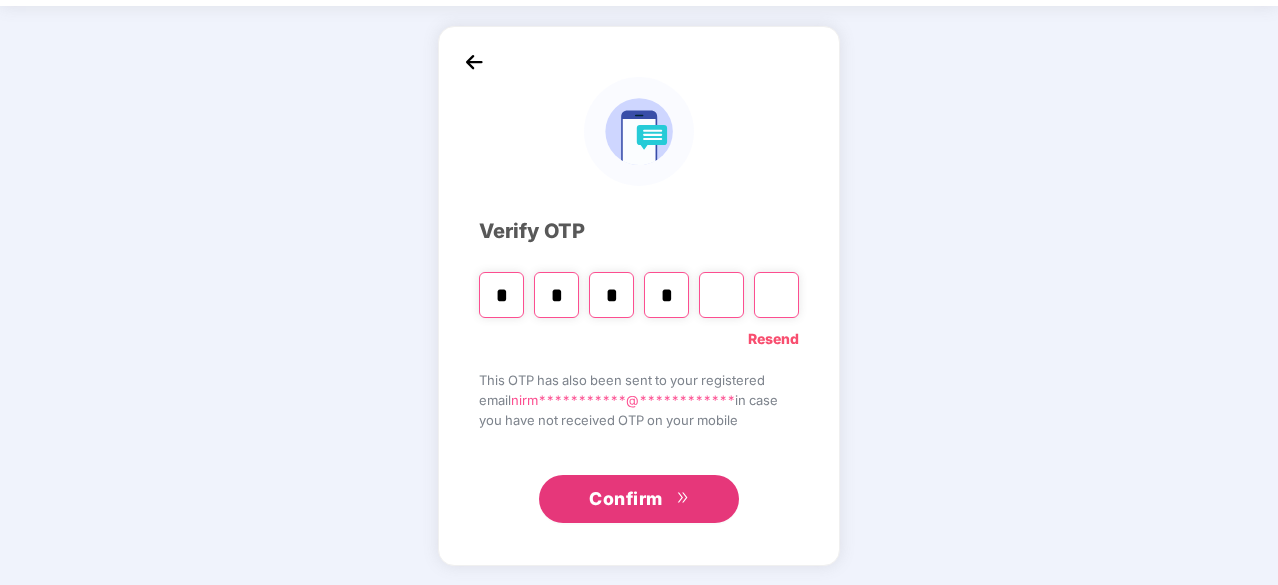 type on "*" 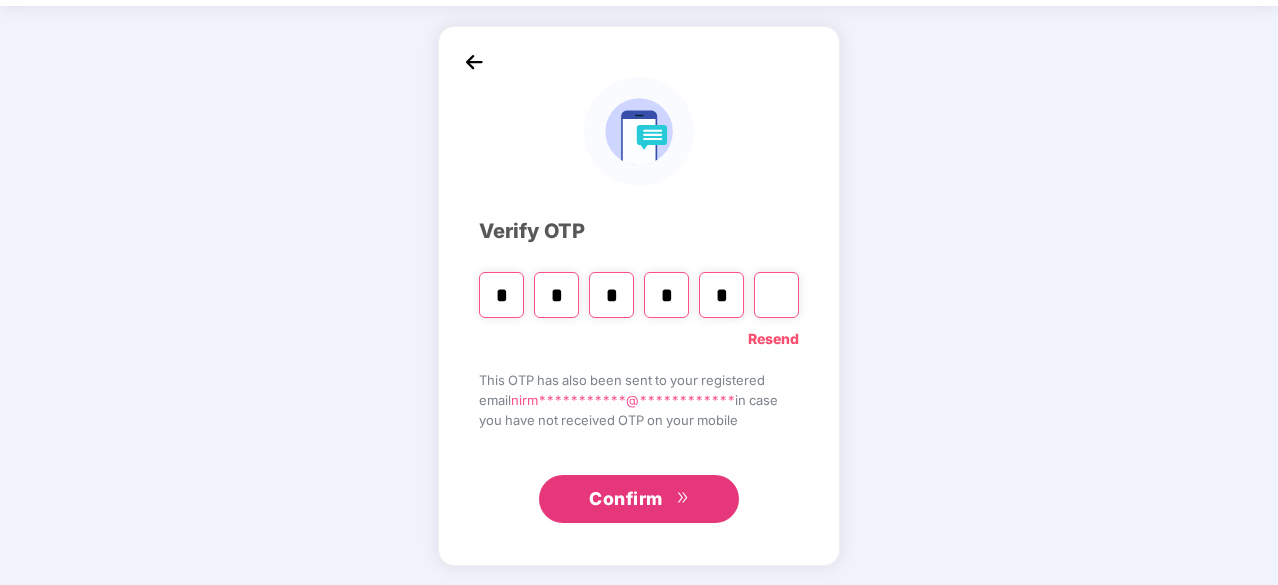 type on "*" 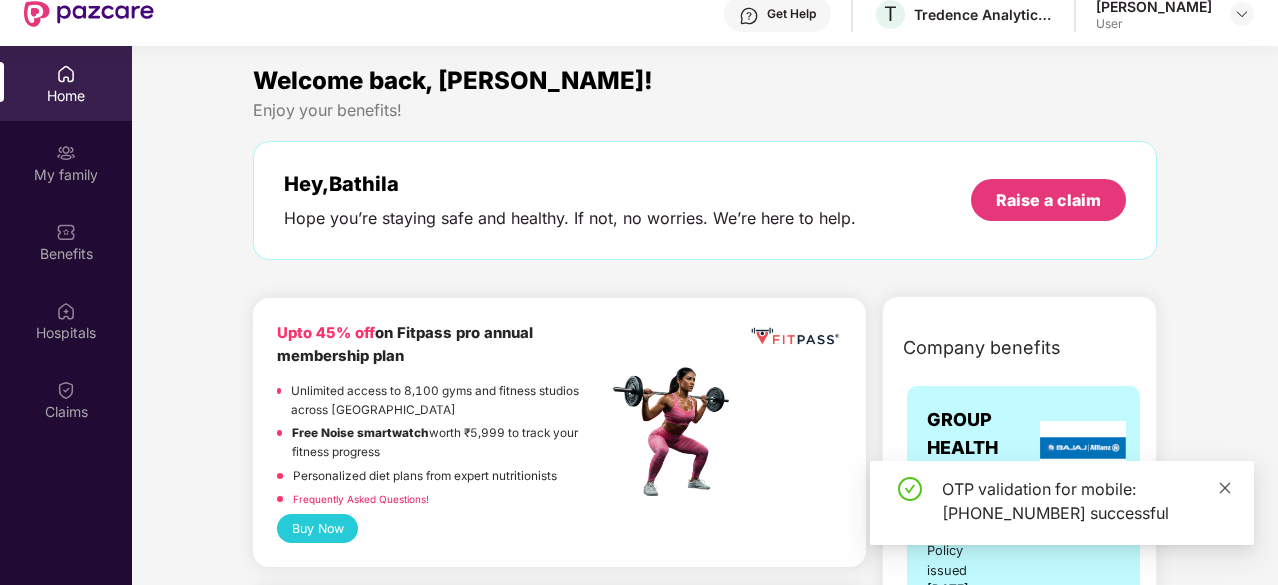 click 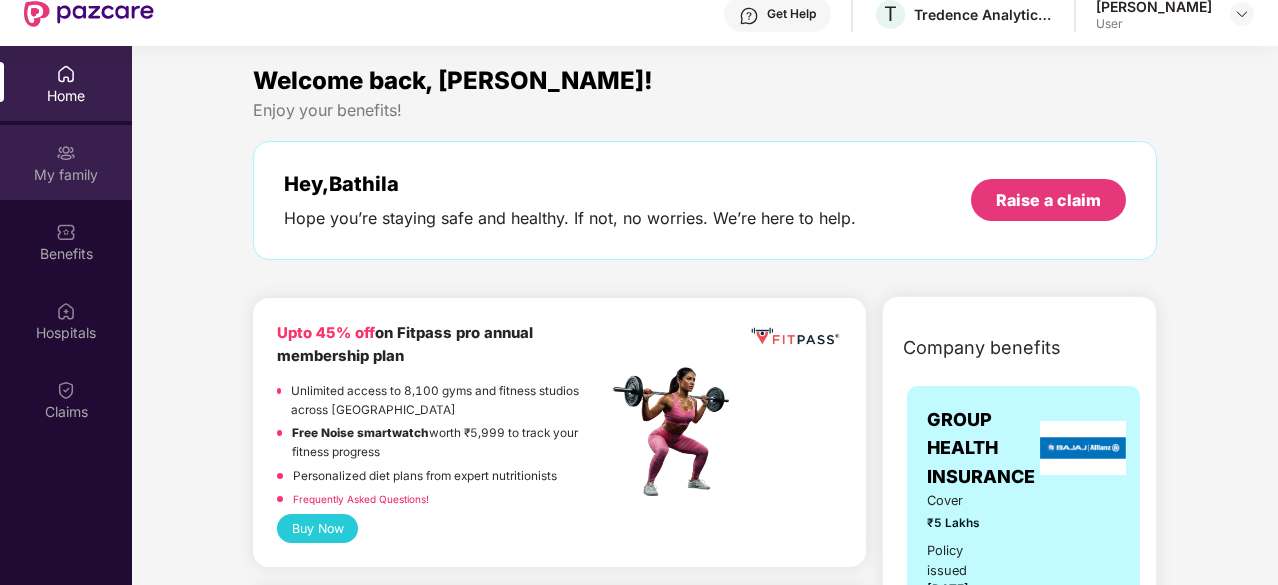 click at bounding box center (66, 153) 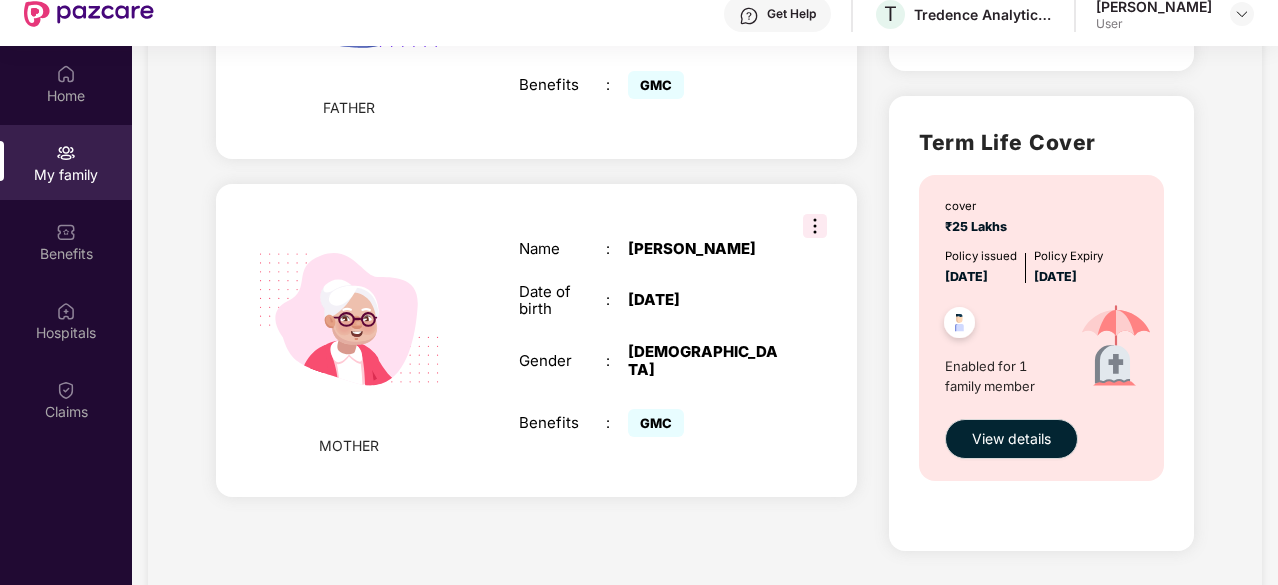 scroll, scrollTop: 1054, scrollLeft: 0, axis: vertical 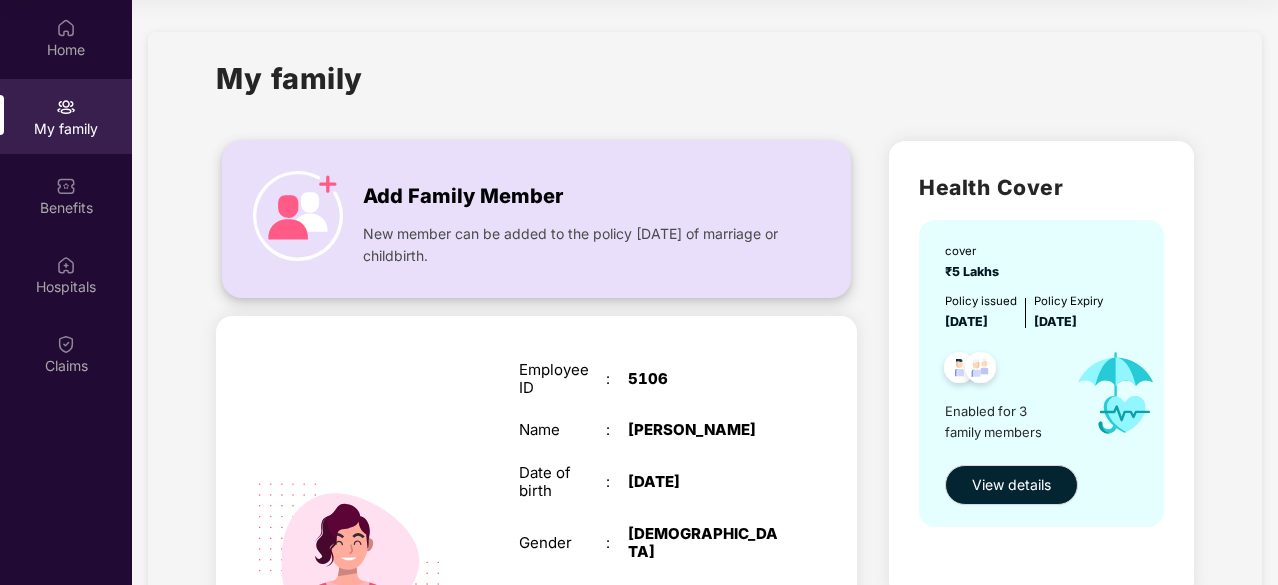 click on "Add Family Member" at bounding box center (463, 196) 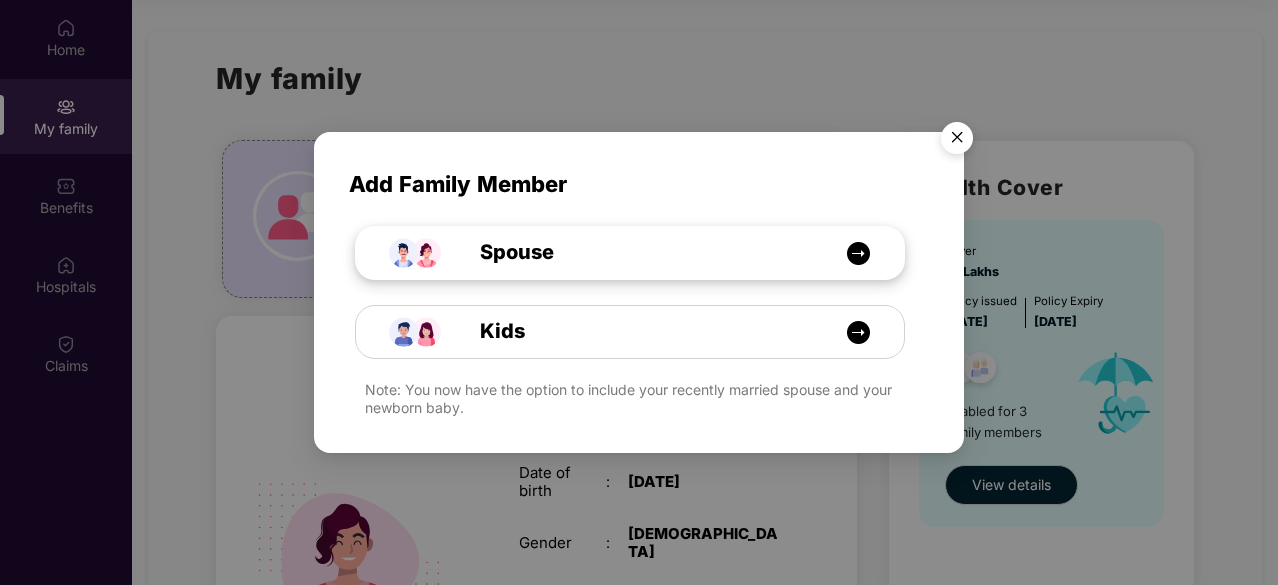 click at bounding box center (858, 253) 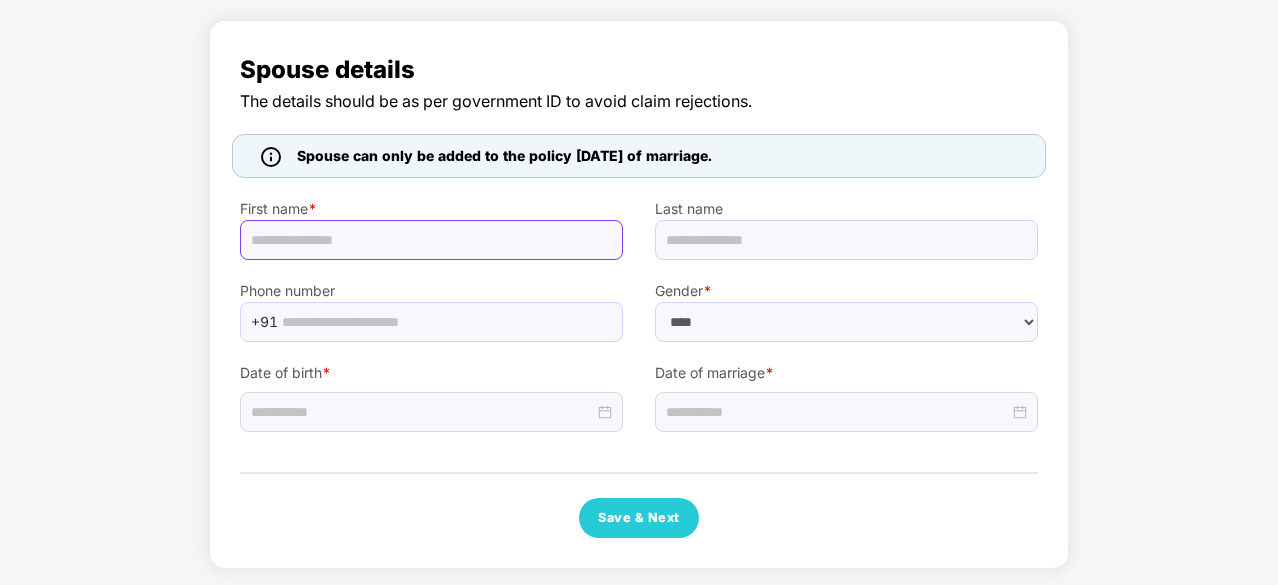 click at bounding box center (431, 240) 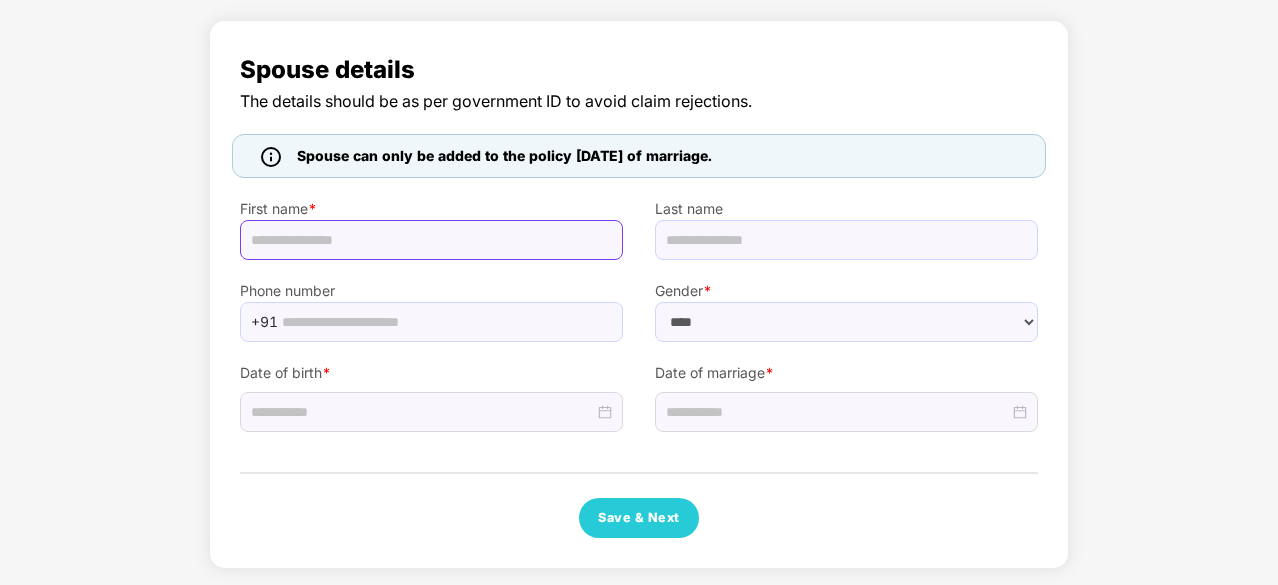 scroll, scrollTop: 113, scrollLeft: 0, axis: vertical 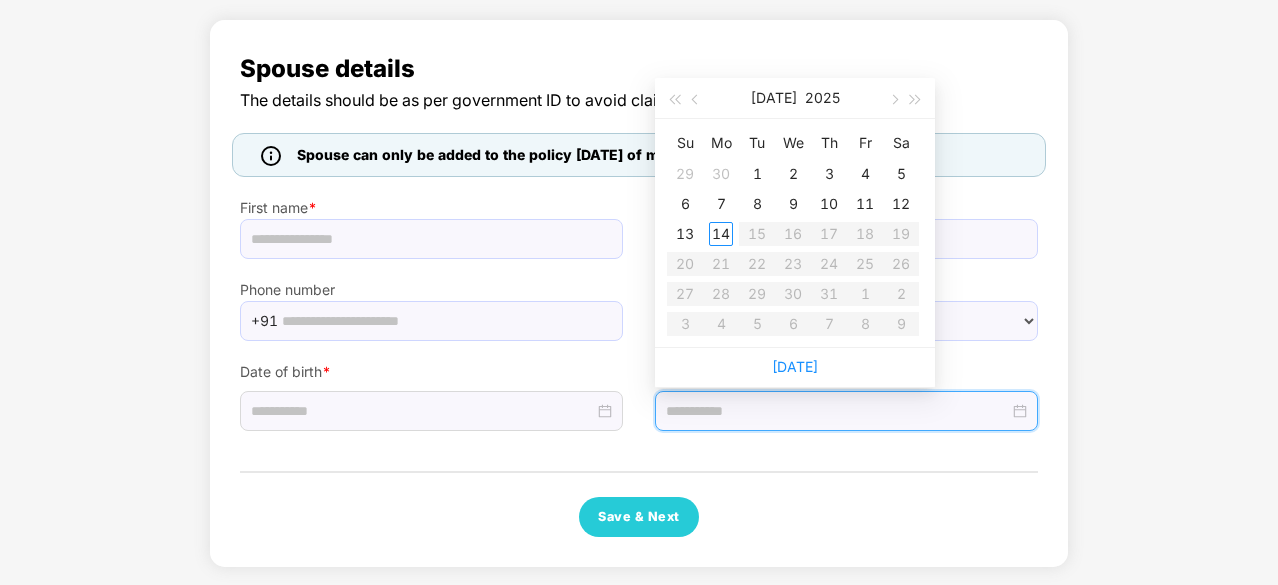 click at bounding box center (837, 411) 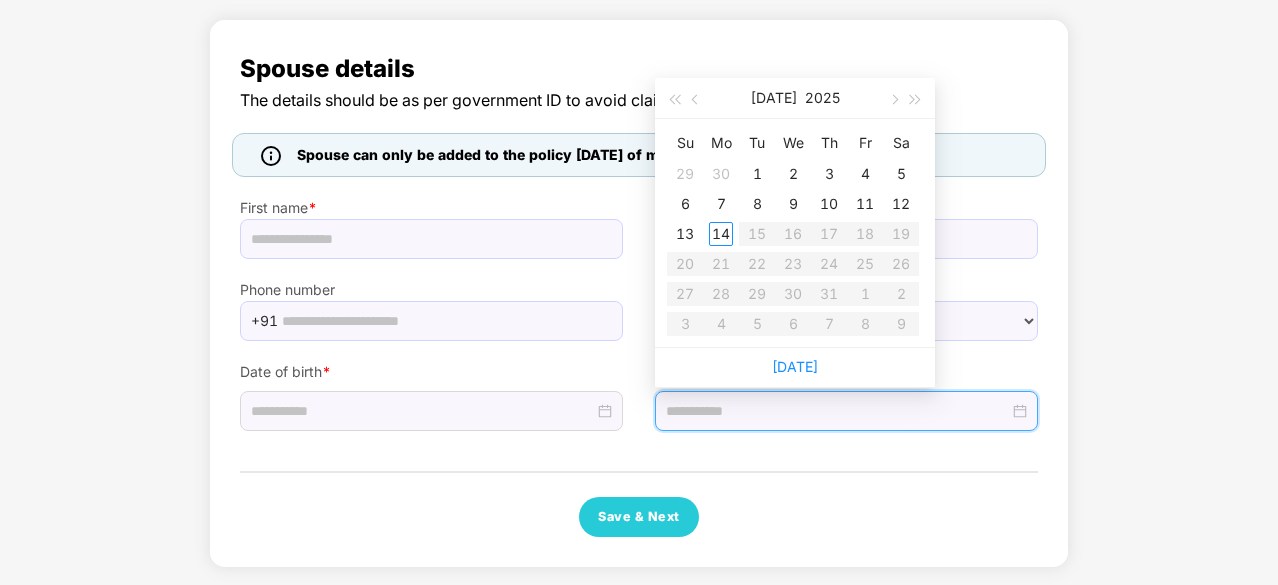 click at bounding box center (837, 411) 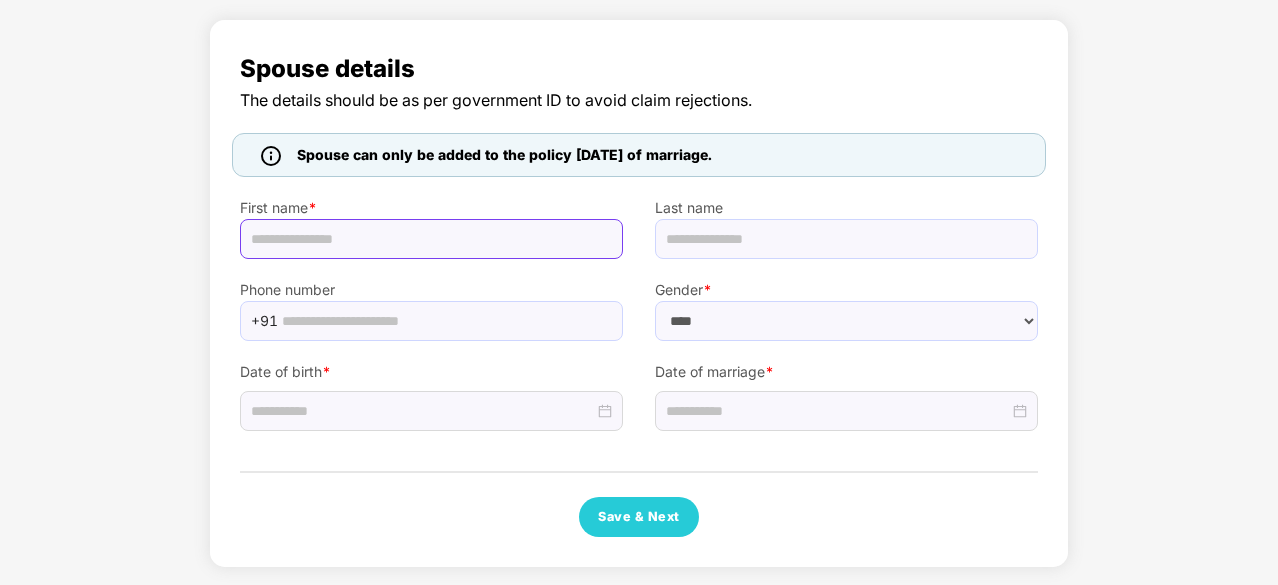 click at bounding box center (431, 239) 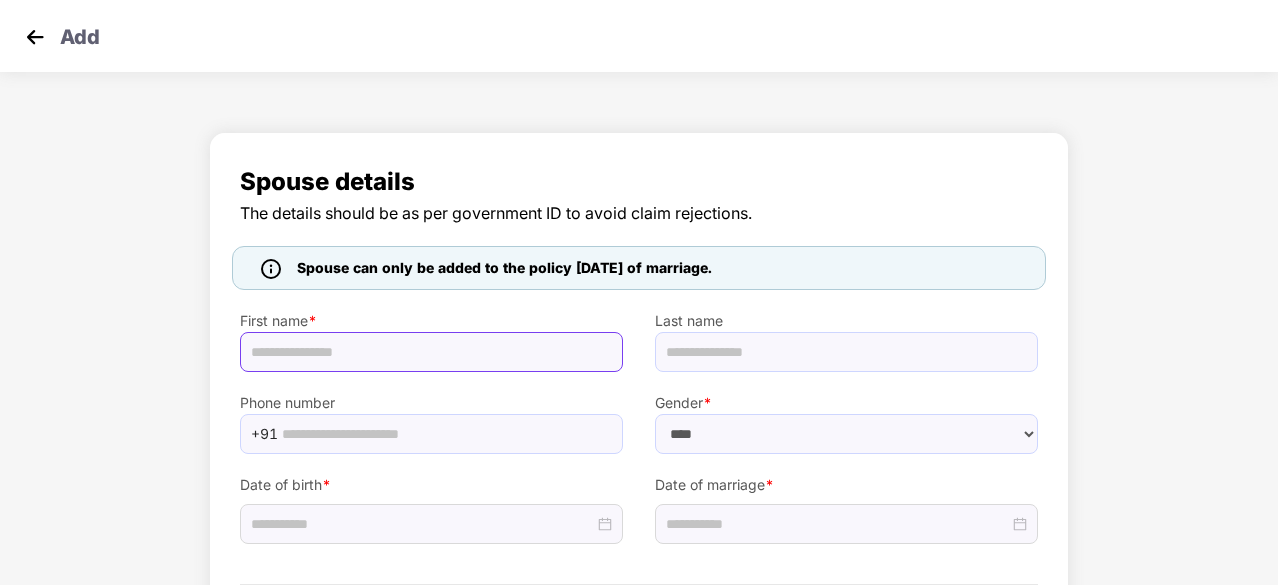 scroll, scrollTop: 100, scrollLeft: 0, axis: vertical 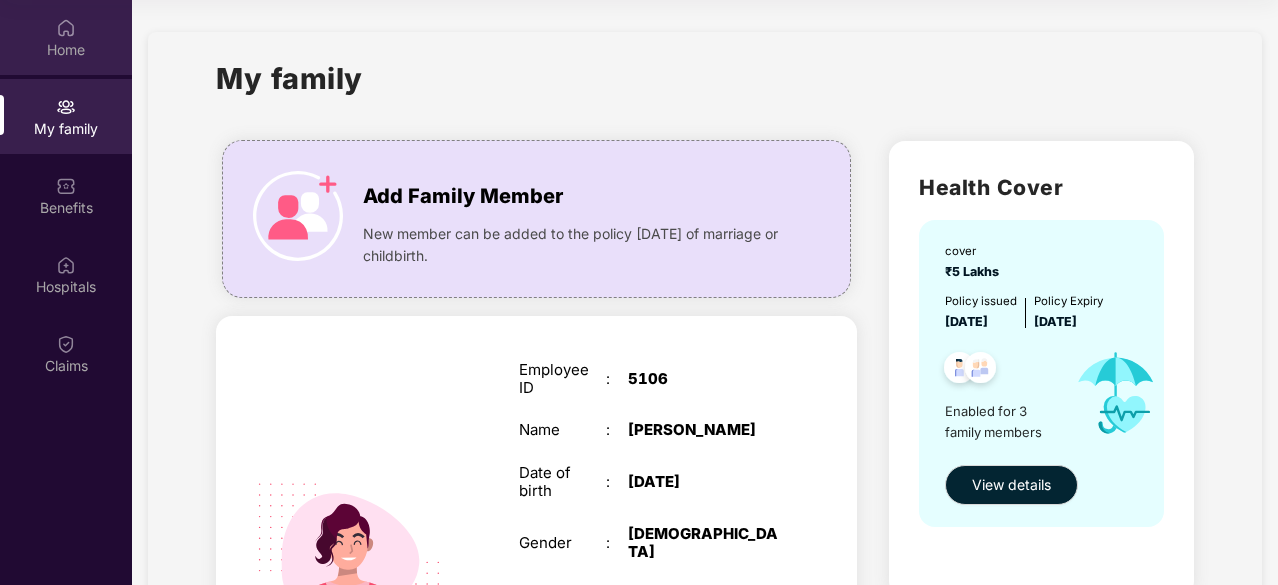 click on "Home" at bounding box center [66, 50] 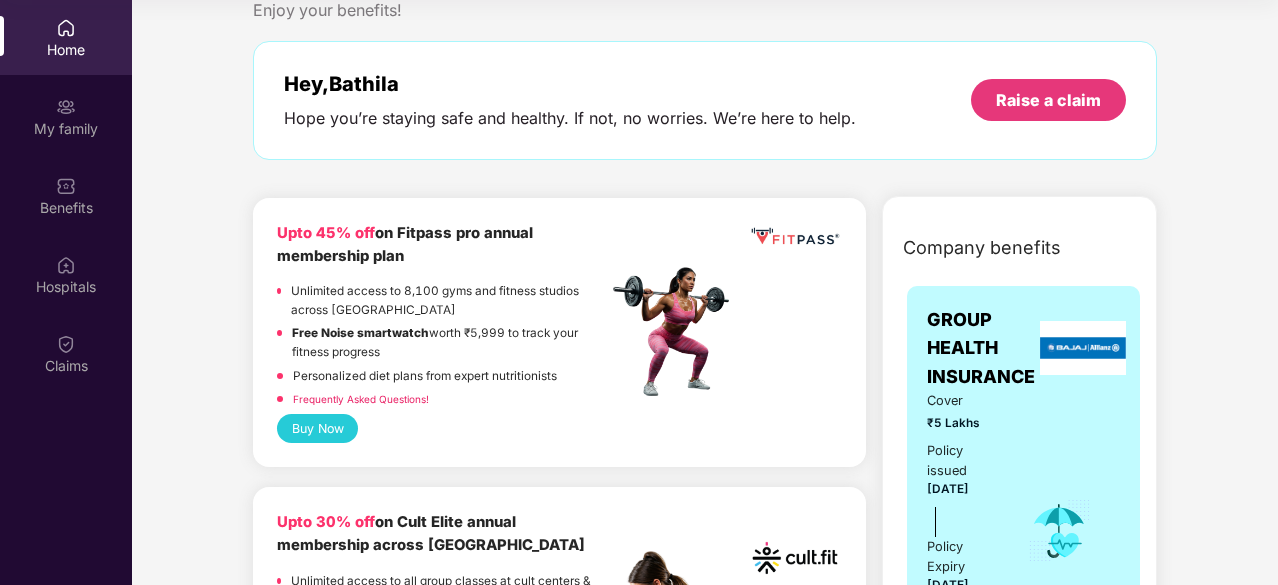 scroll, scrollTop: 100, scrollLeft: 0, axis: vertical 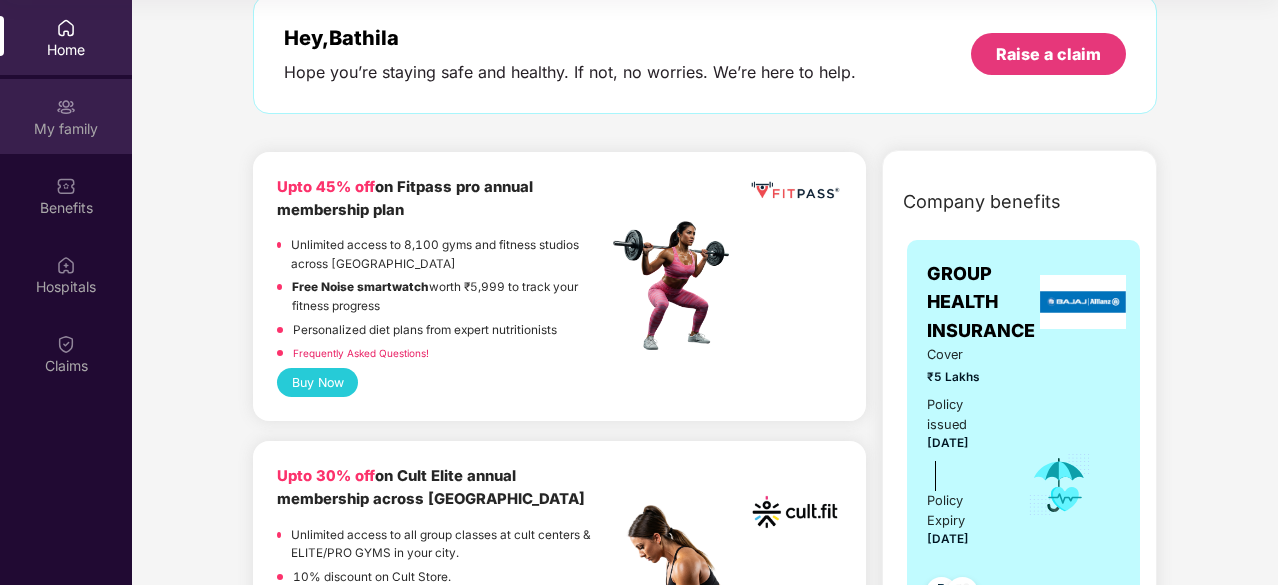click at bounding box center (66, 107) 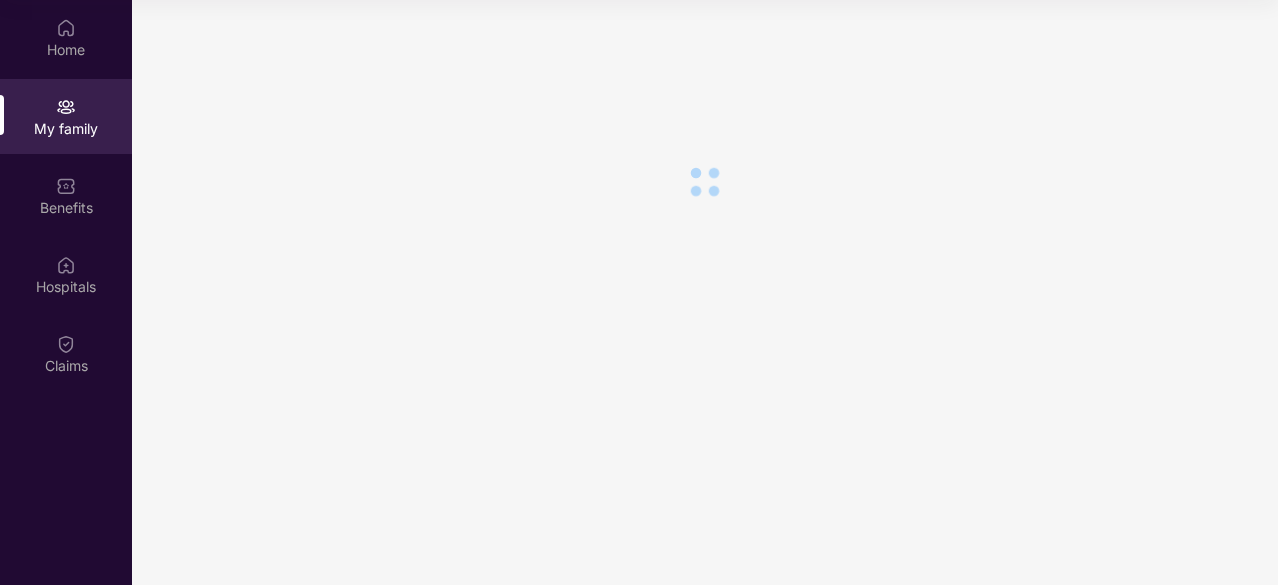scroll, scrollTop: 0, scrollLeft: 0, axis: both 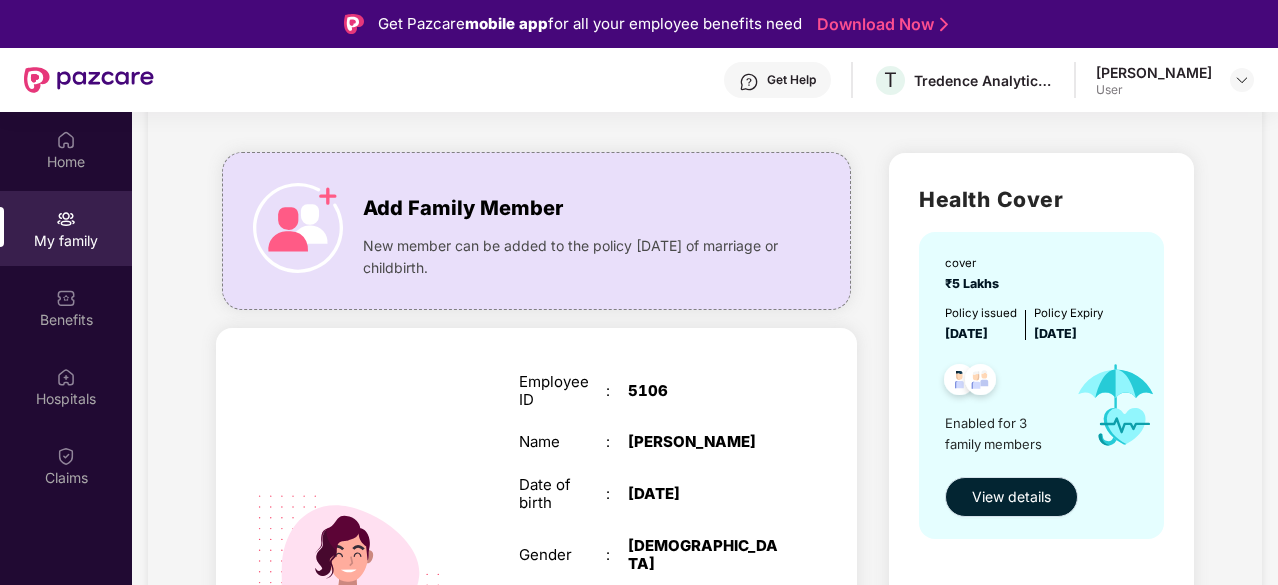 click on "View details" at bounding box center [1011, 497] 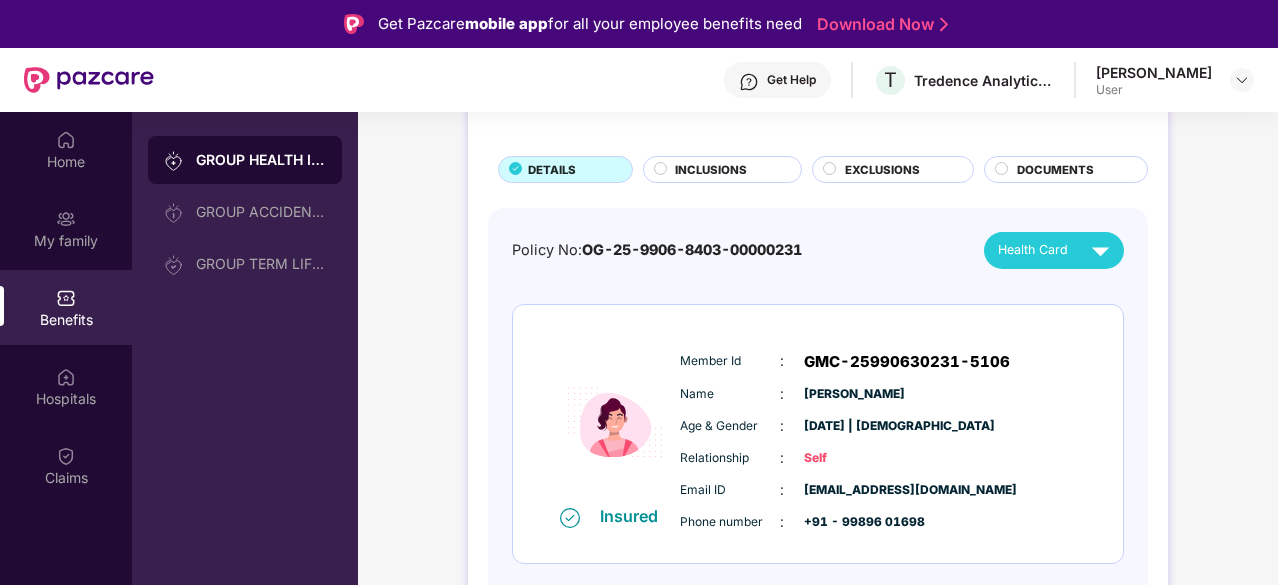 scroll, scrollTop: 200, scrollLeft: 0, axis: vertical 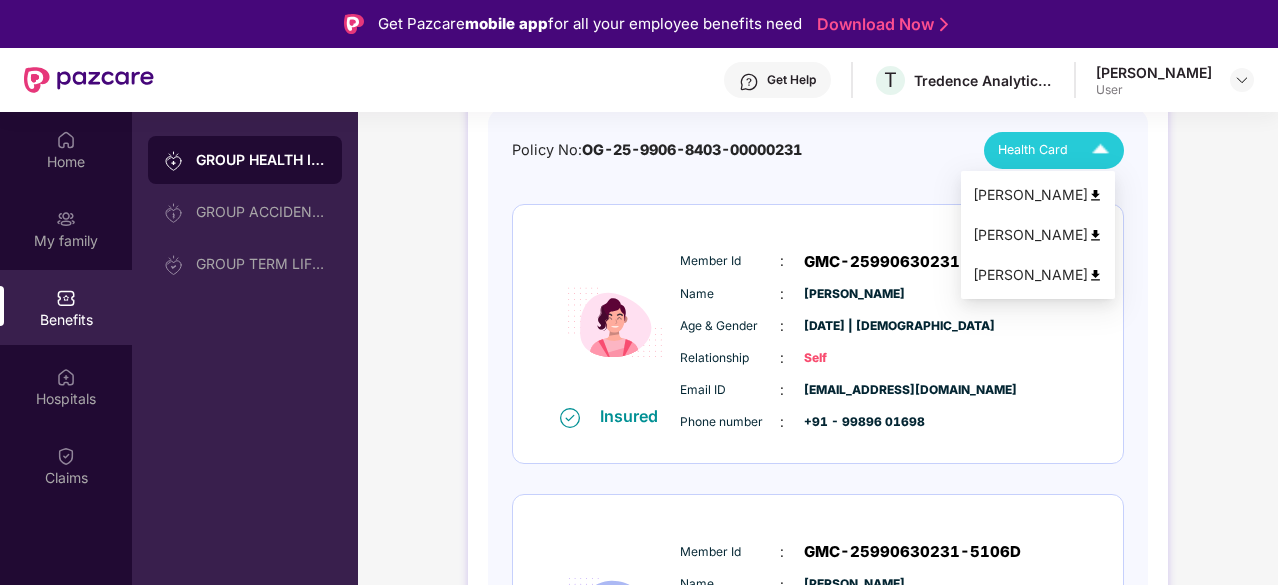 click at bounding box center [1100, 150] 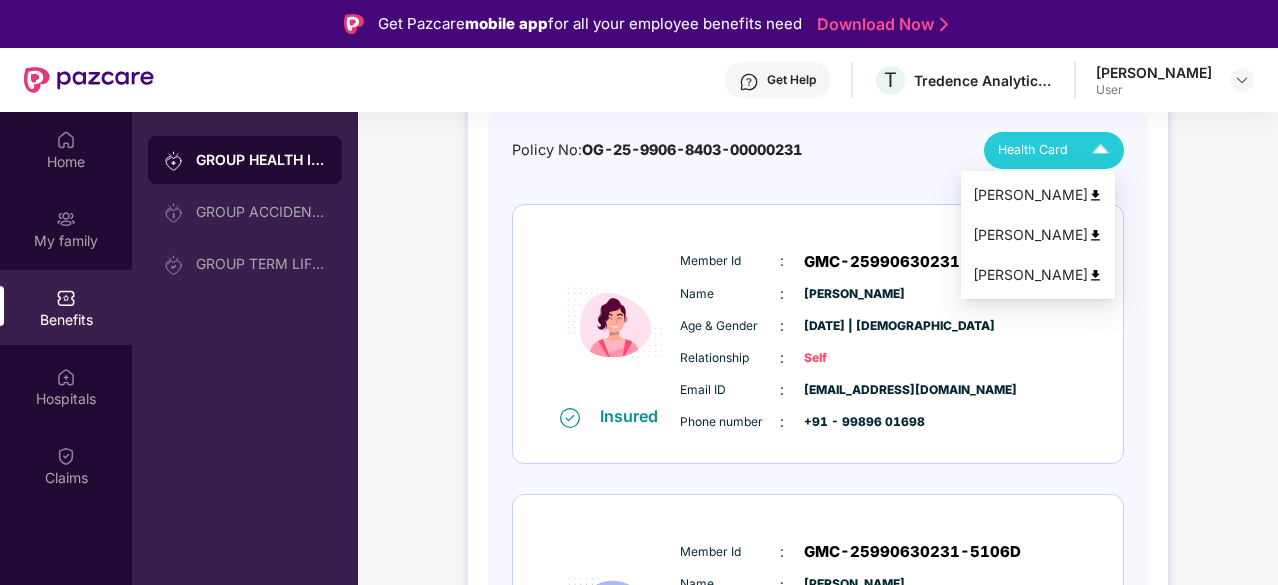 click at bounding box center (1095, 195) 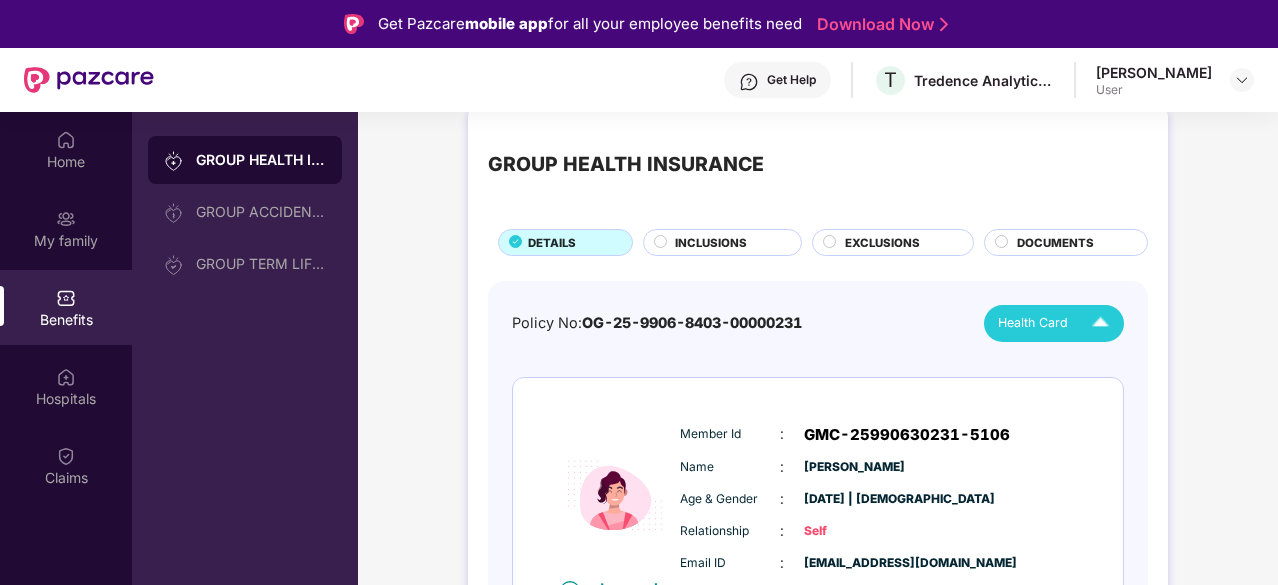 scroll, scrollTop: 0, scrollLeft: 0, axis: both 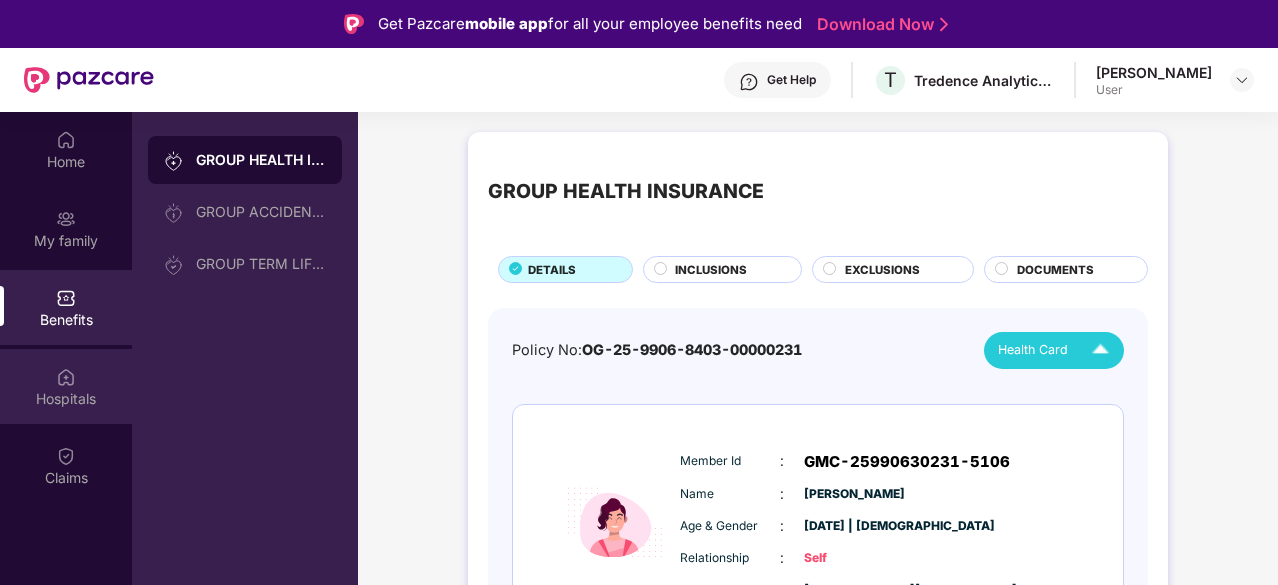 click at bounding box center [66, 377] 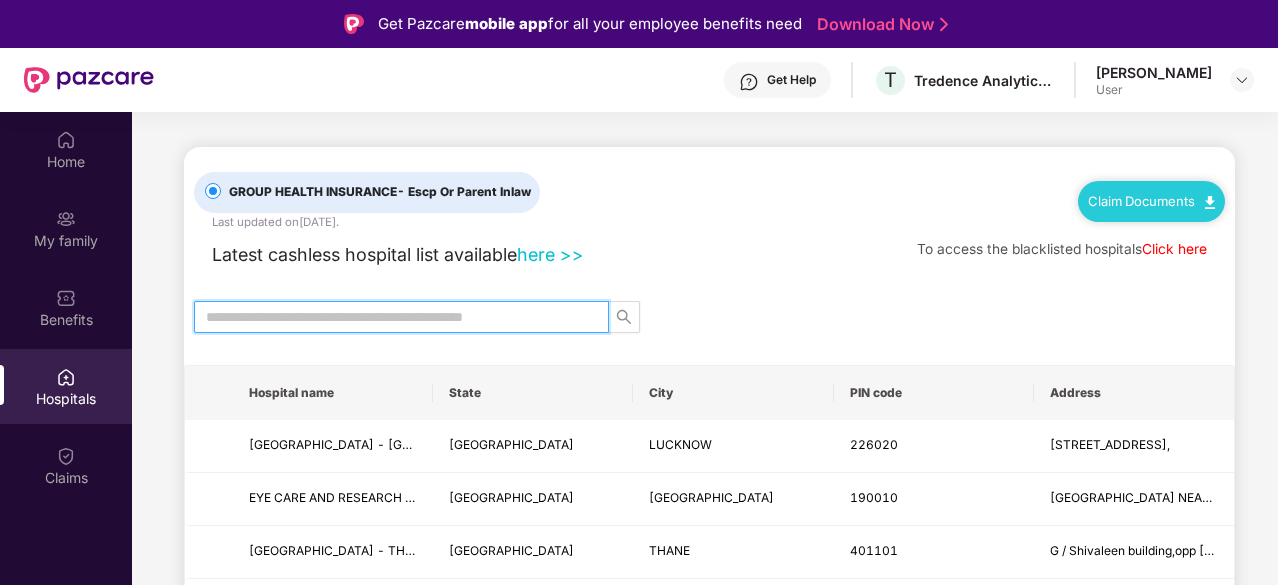 click at bounding box center [393, 317] 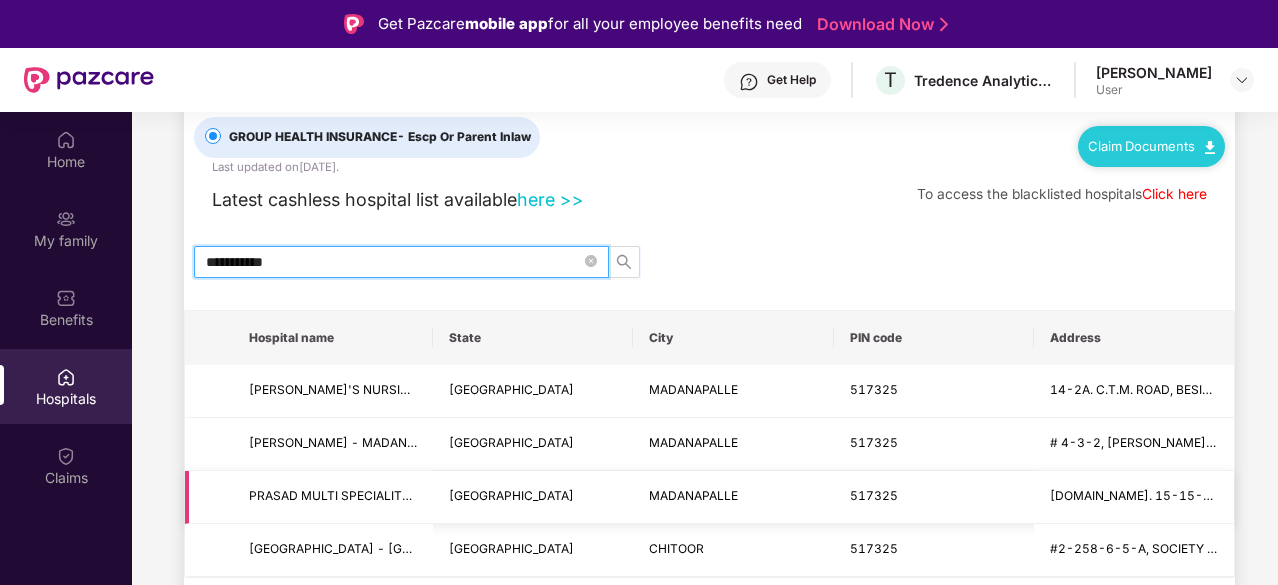 scroll, scrollTop: 58, scrollLeft: 0, axis: vertical 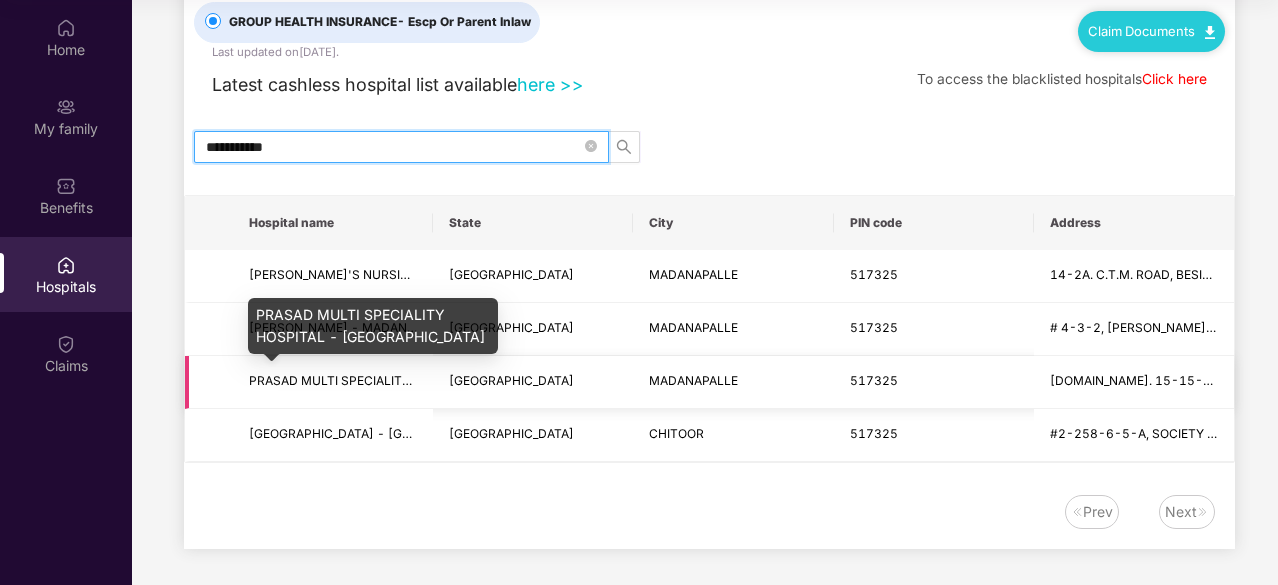 type on "**********" 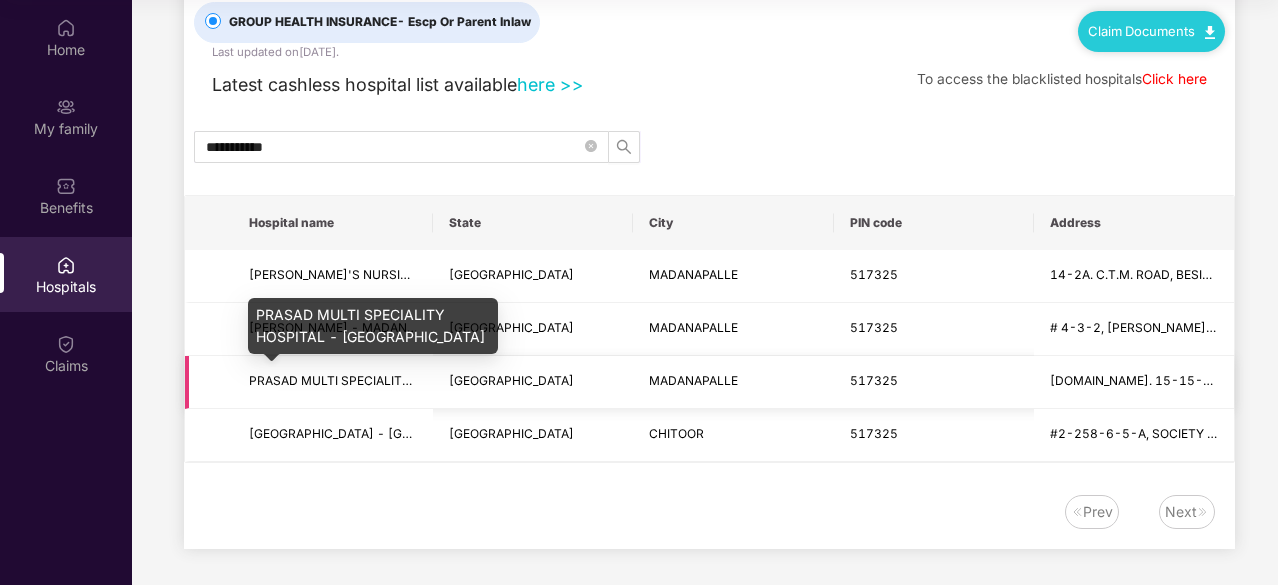 click on "PRASAD MULTI SPECIALITY HOSPITAL - [GEOGRAPHIC_DATA]" at bounding box center (430, 380) 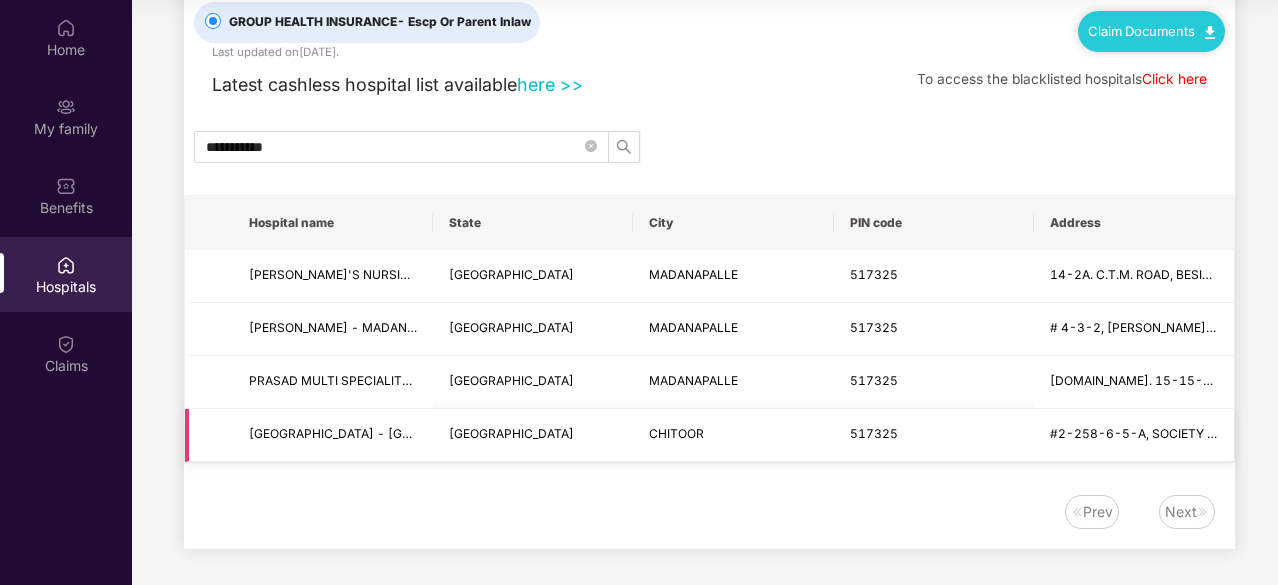 scroll, scrollTop: 0, scrollLeft: 0, axis: both 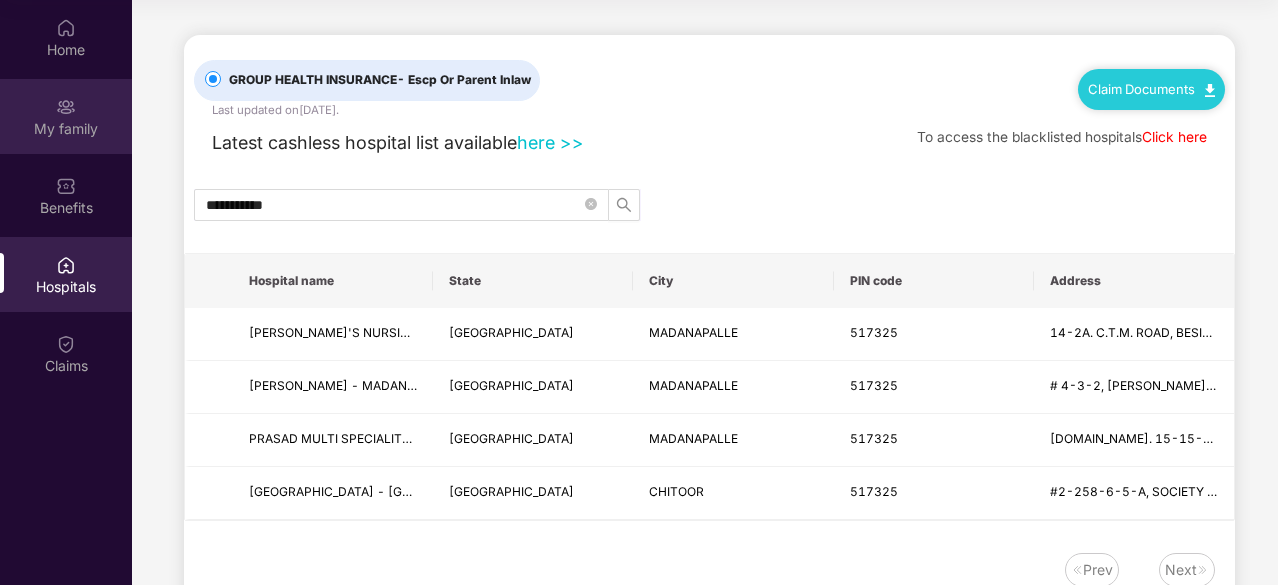 click on "My family" at bounding box center (66, 129) 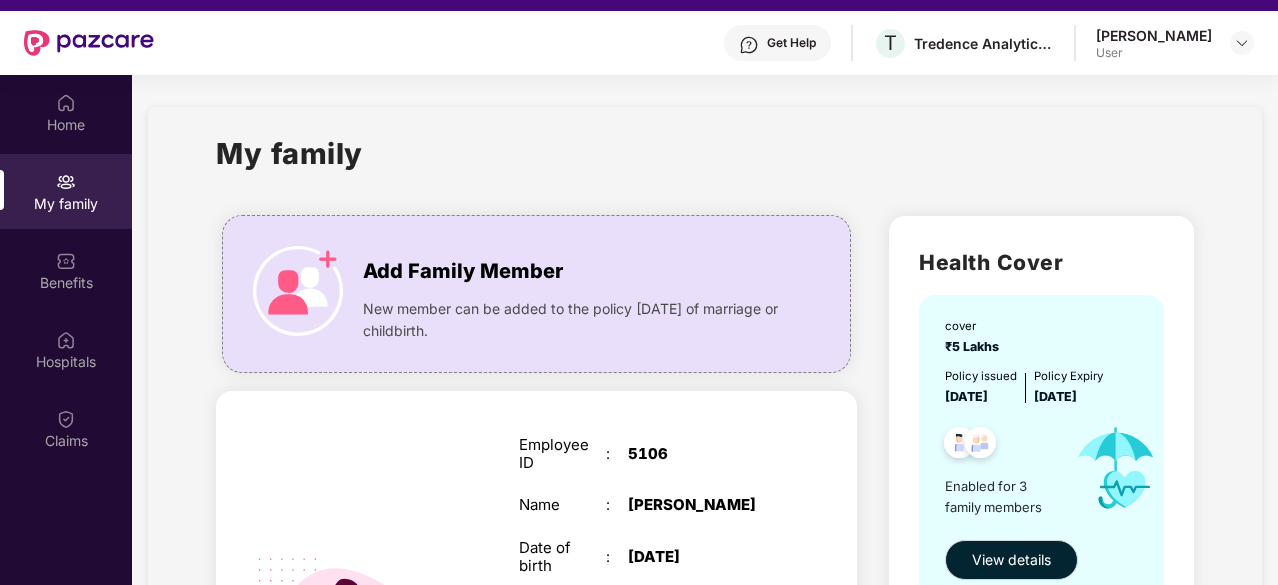 scroll, scrollTop: 12, scrollLeft: 0, axis: vertical 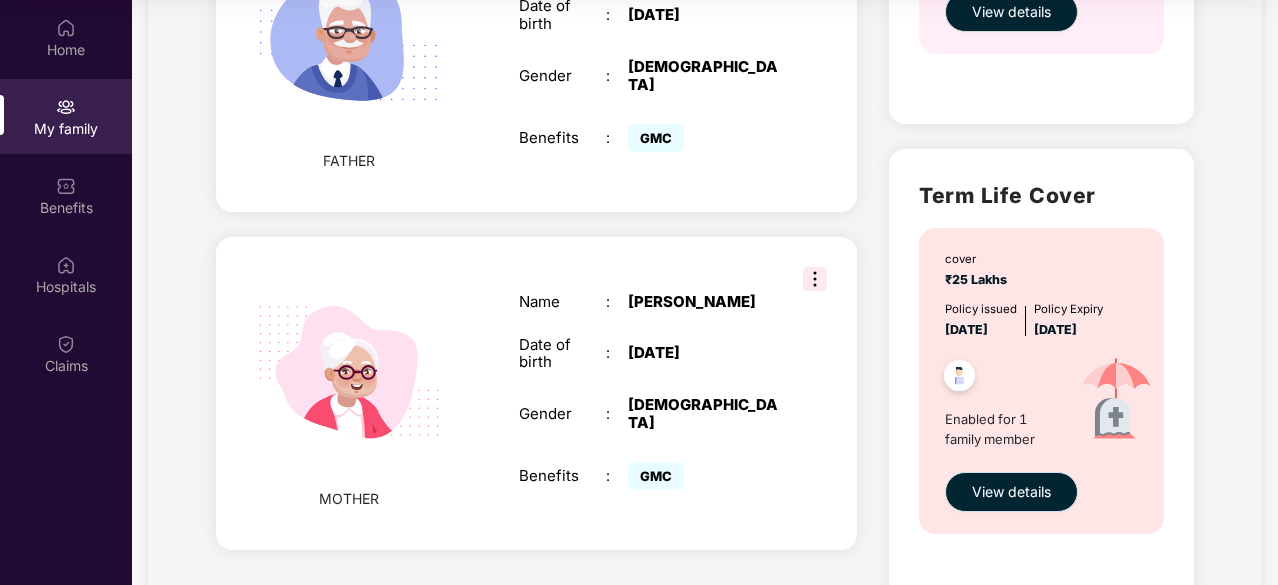 click on "View details" at bounding box center (1011, 492) 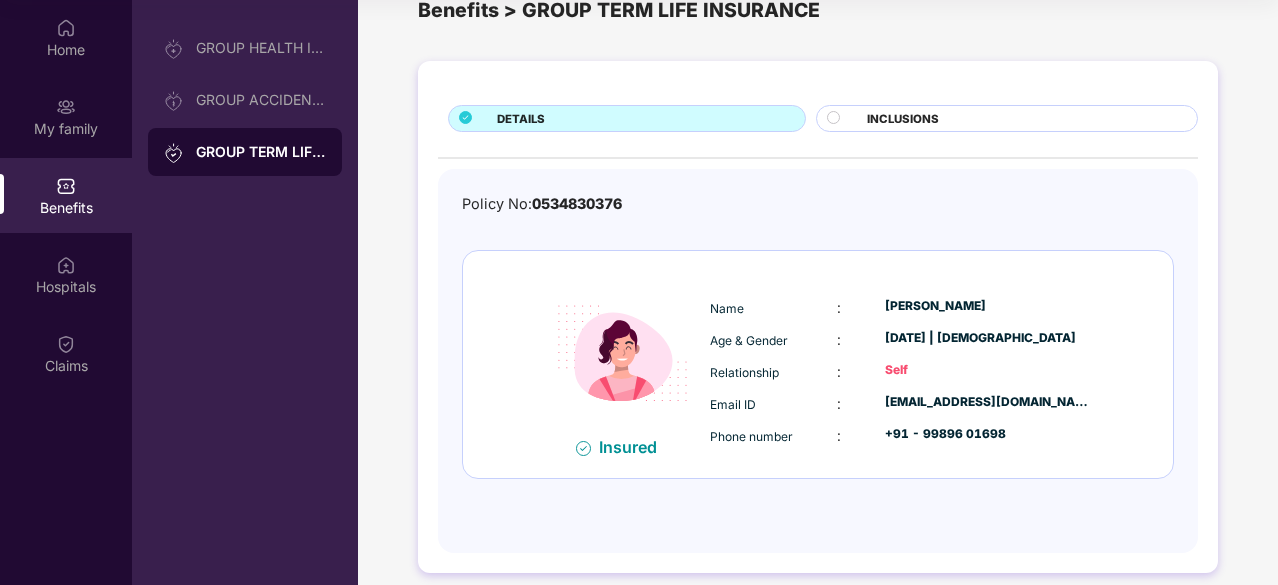 scroll, scrollTop: 0, scrollLeft: 0, axis: both 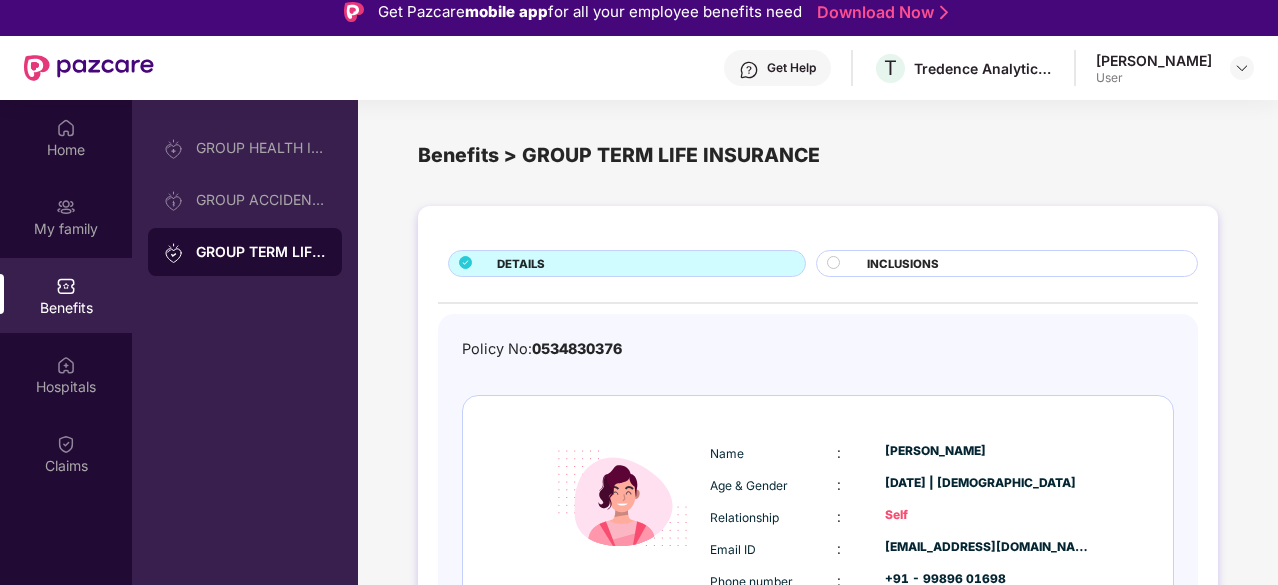 click on "INCLUSIONS" at bounding box center [903, 264] 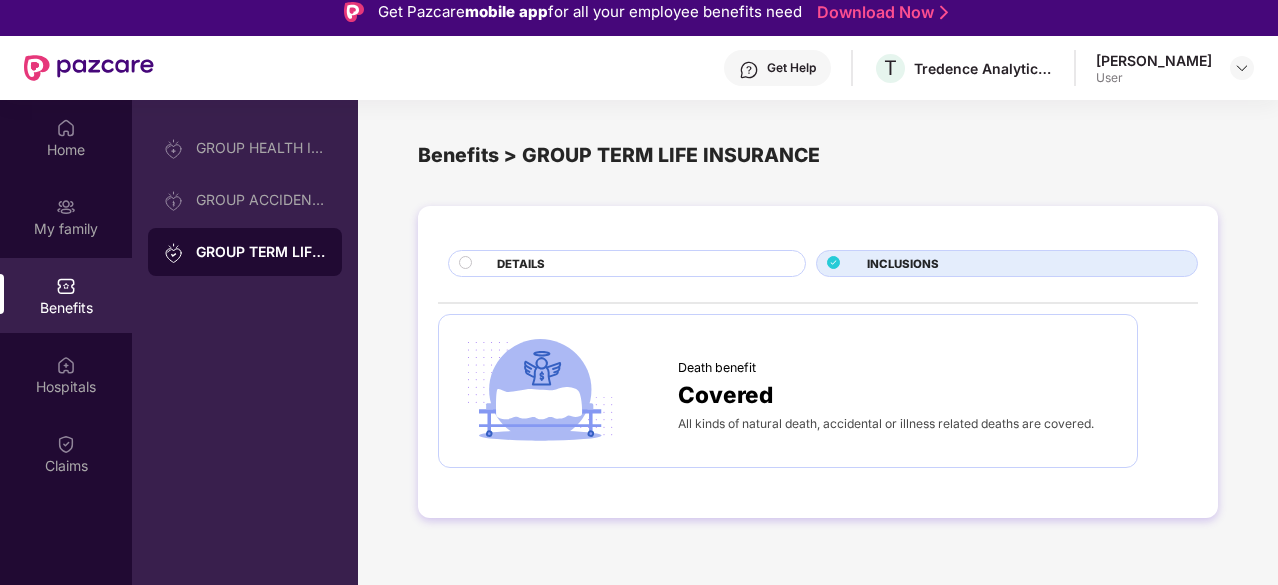 click on "DETAILS" at bounding box center (641, 265) 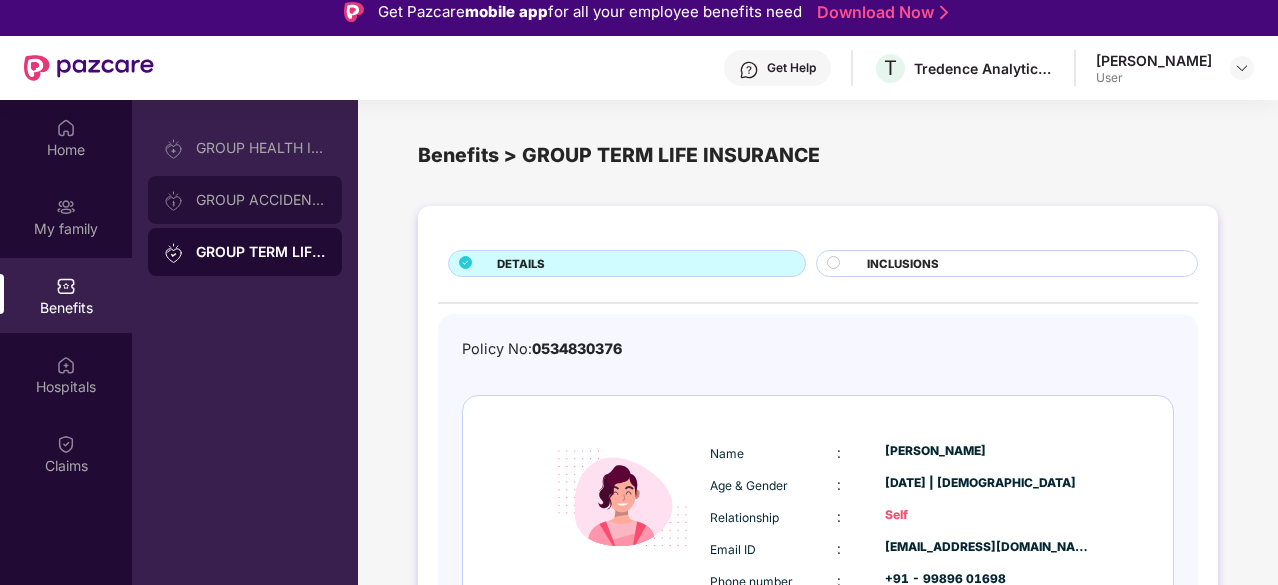 click on "GROUP ACCIDENTAL INSURANCE" at bounding box center (245, 200) 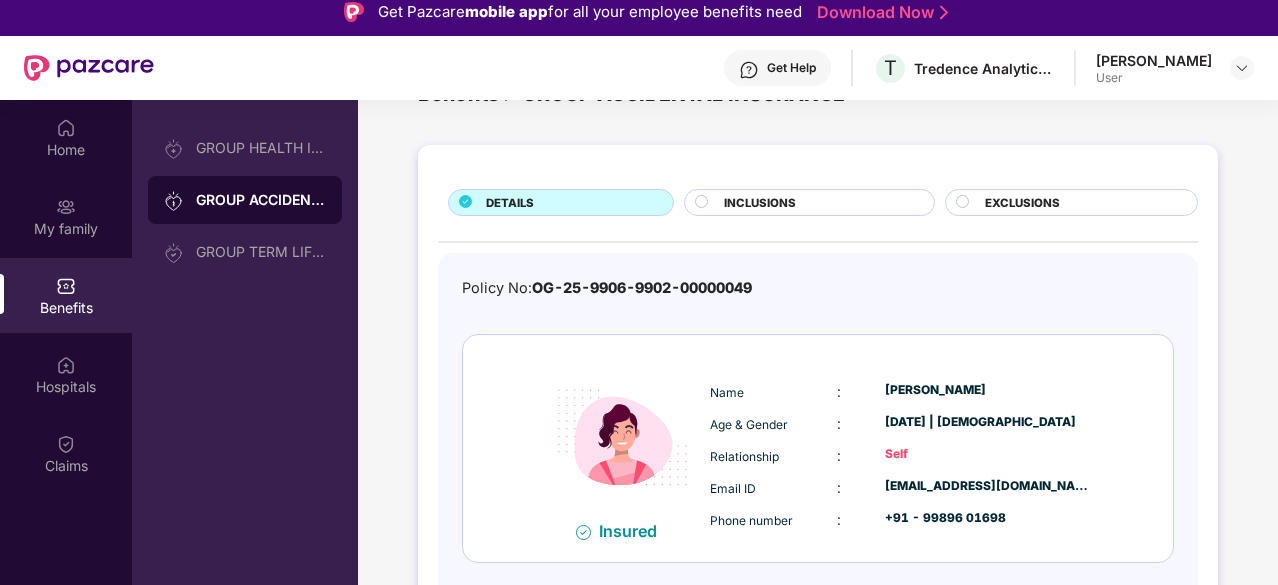 scroll, scrollTop: 0, scrollLeft: 0, axis: both 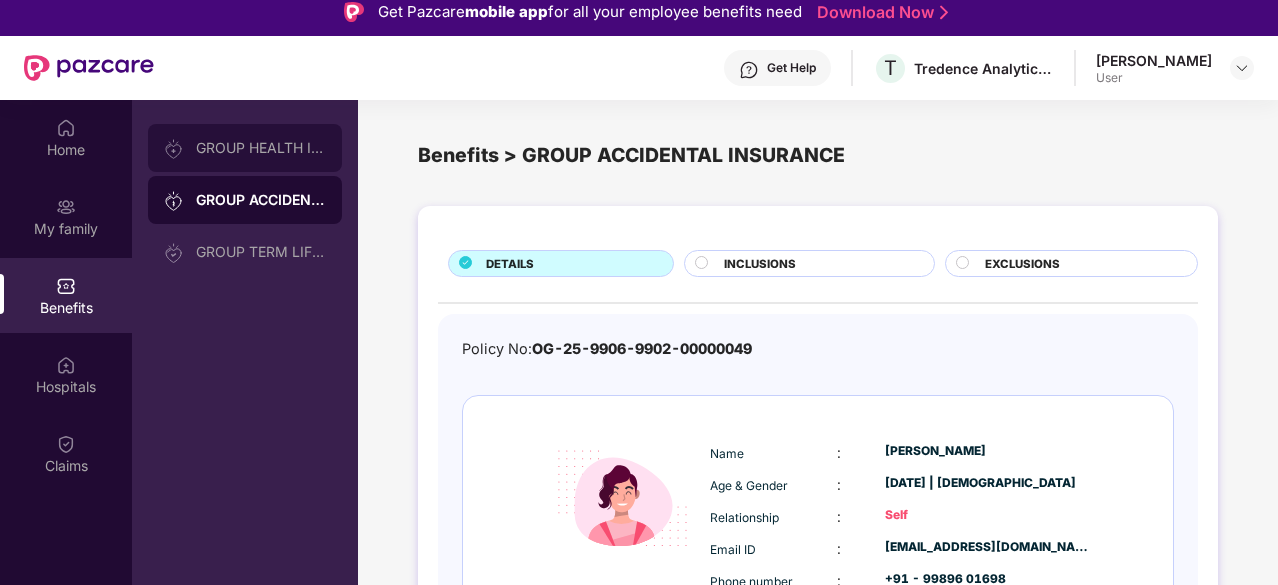 click on "GROUP HEALTH INSURANCE" at bounding box center (261, 148) 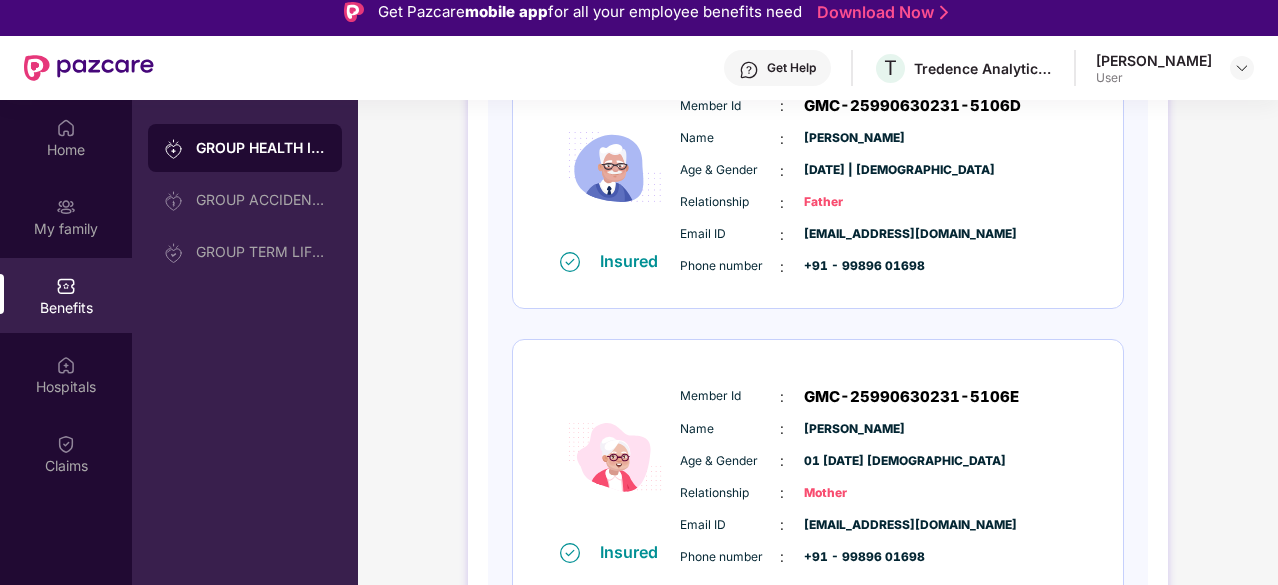 scroll, scrollTop: 669, scrollLeft: 0, axis: vertical 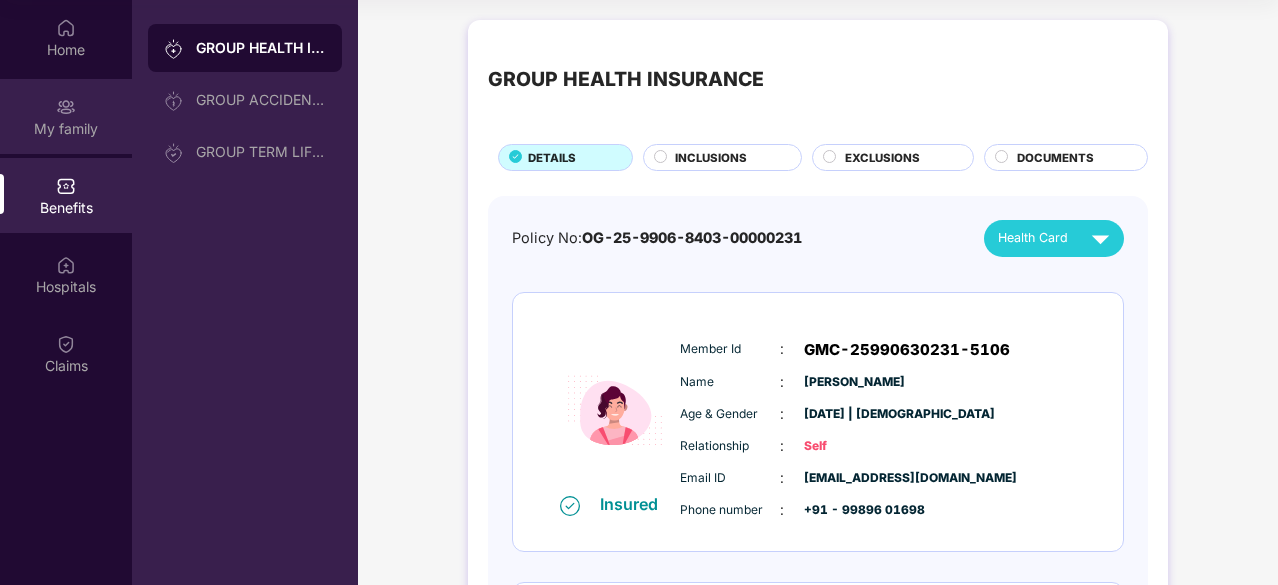 click on "My family" at bounding box center (66, 116) 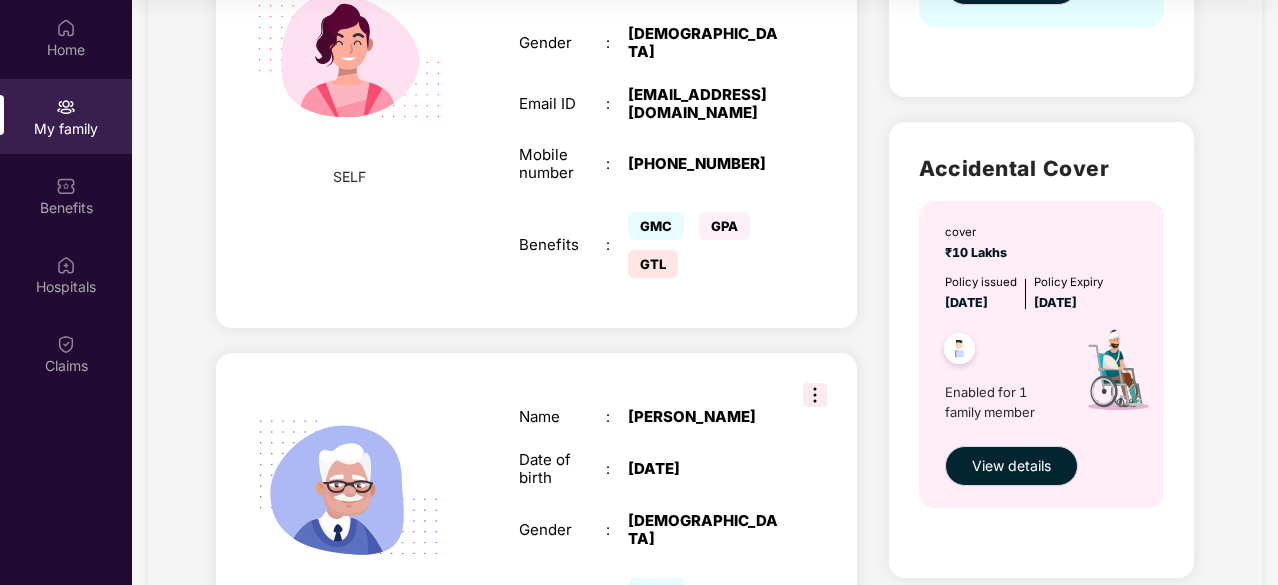 scroll, scrollTop: 100, scrollLeft: 0, axis: vertical 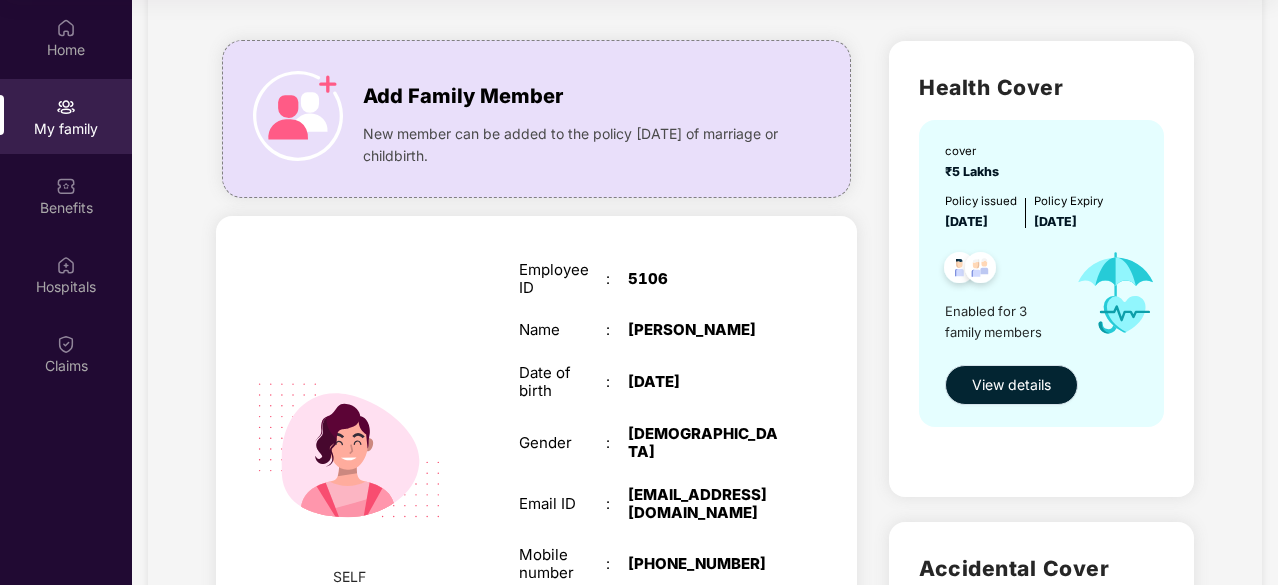 click on "View details" at bounding box center (1011, 385) 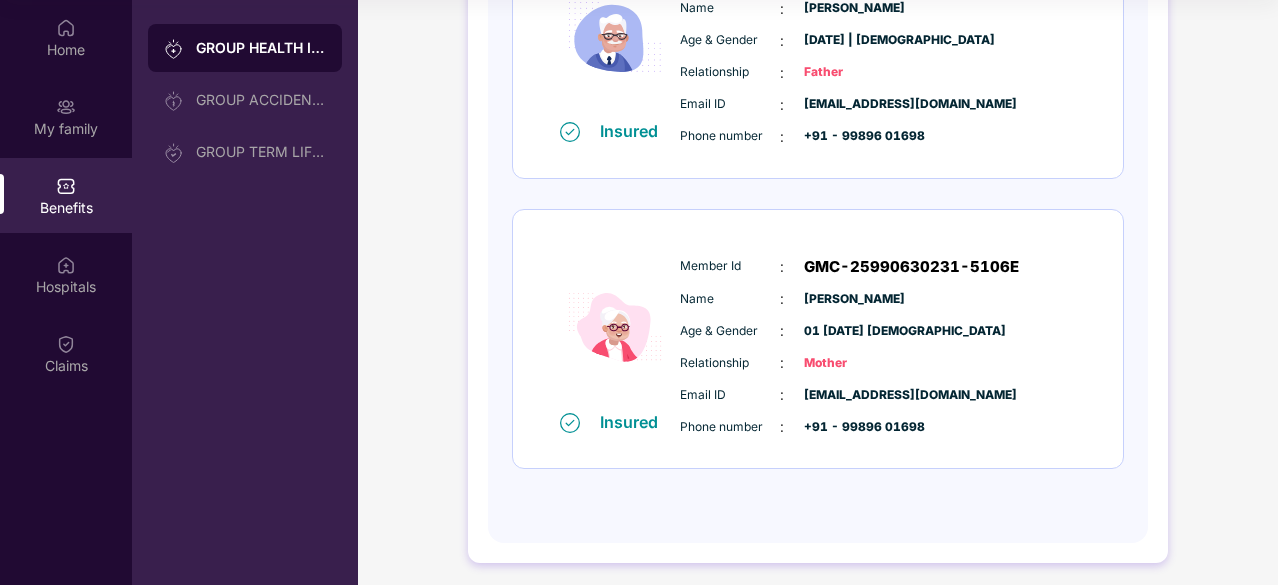 scroll, scrollTop: 669, scrollLeft: 0, axis: vertical 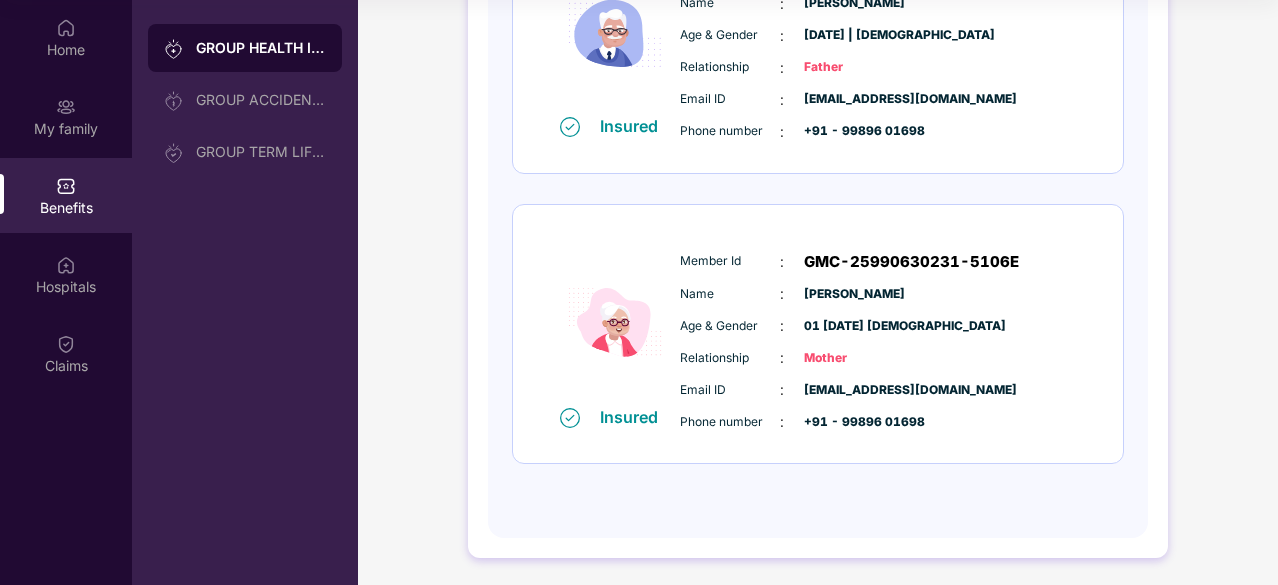 click on "Member Id : GMC-25990630231-5106E Name : [PERSON_NAME] Age & Gender : [DATE] | [DEMOGRAPHIC_DATA] Relationship : Mother Email ID : [EMAIL_ADDRESS][DOMAIN_NAME] Phone number : +91 - 99896 01698" at bounding box center [878, 342] 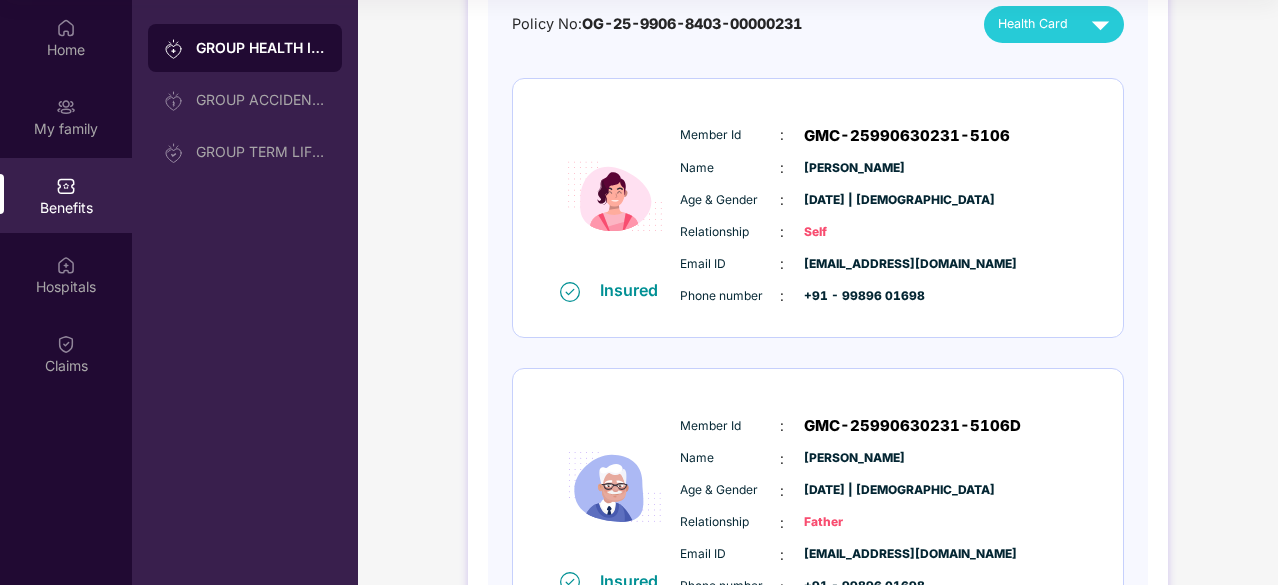 scroll, scrollTop: 0, scrollLeft: 0, axis: both 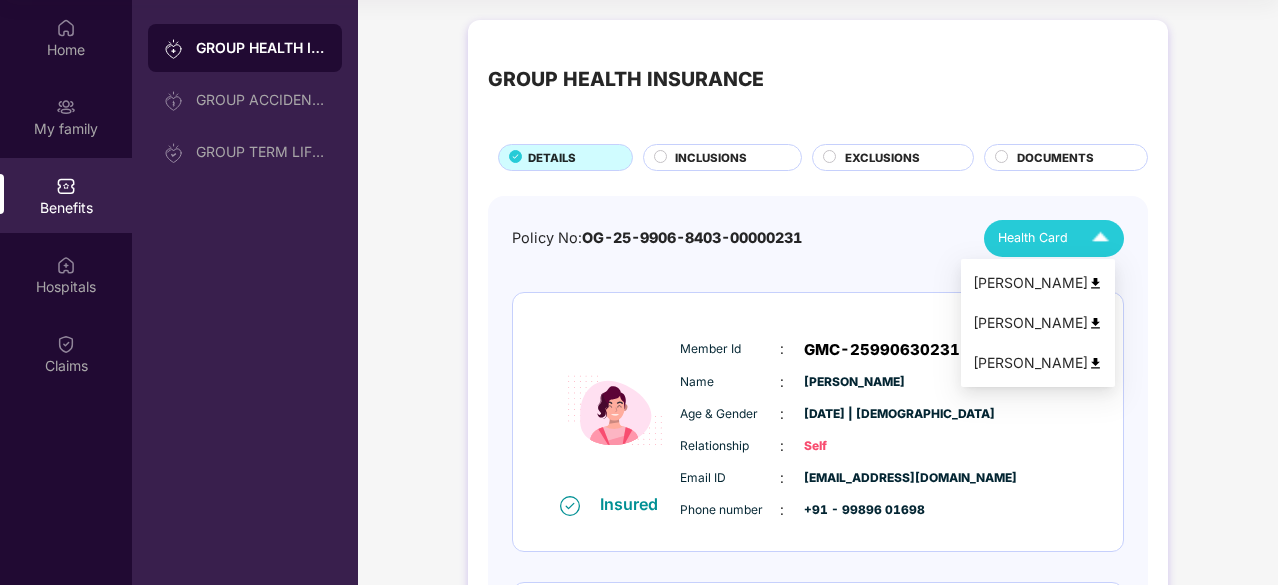 click at bounding box center (1100, 238) 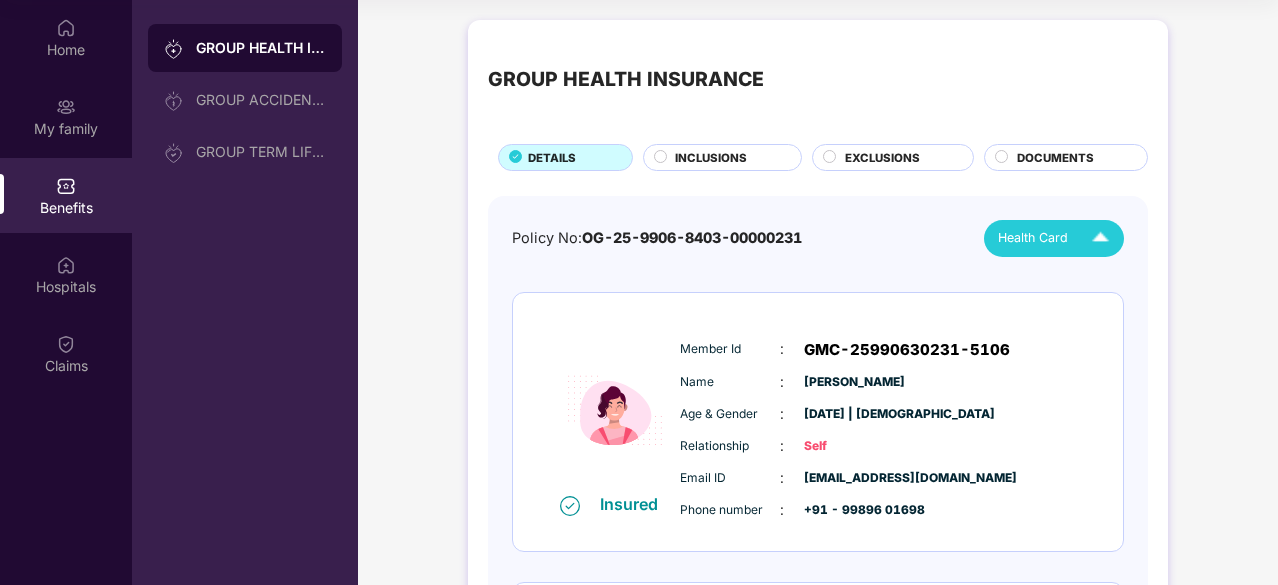 click at bounding box center (1100, 238) 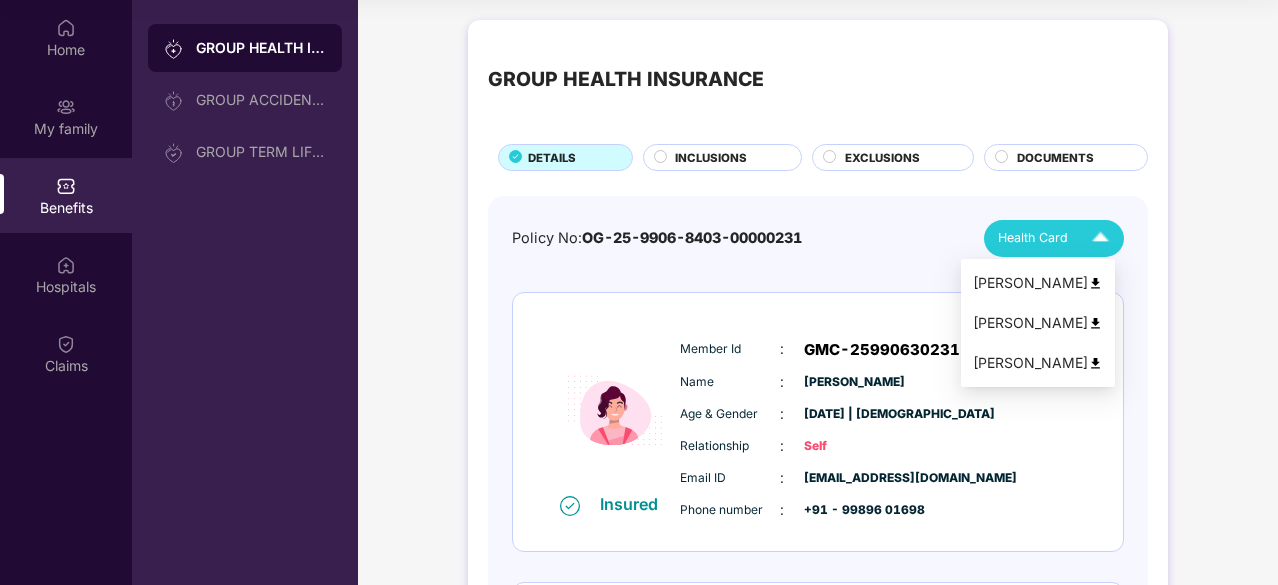 click at bounding box center (1100, 238) 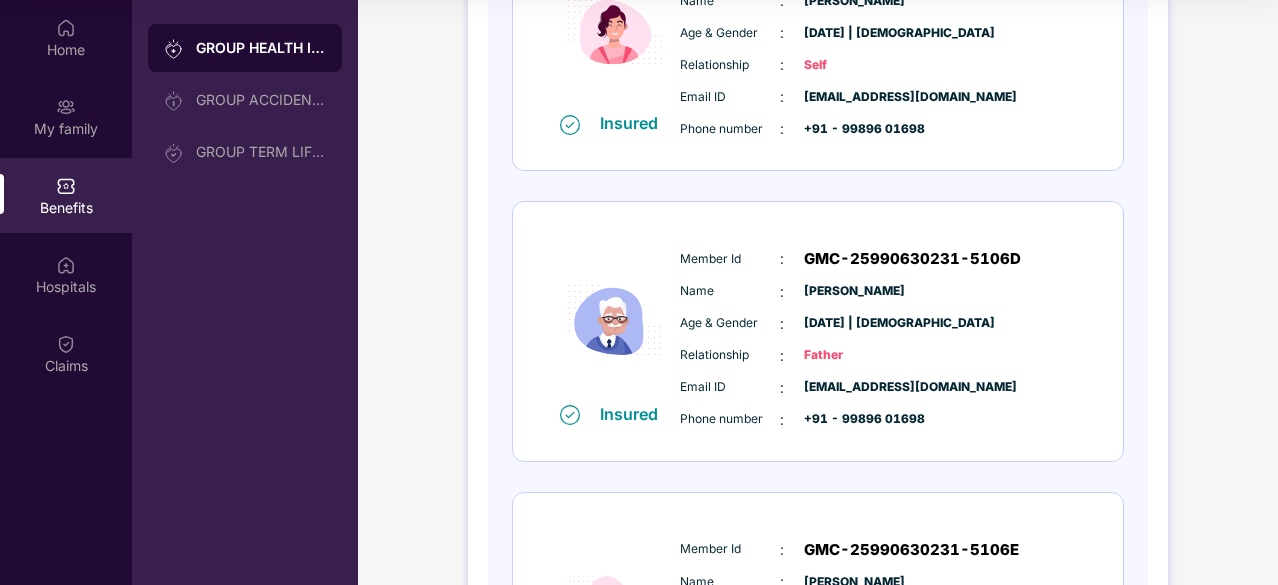 scroll, scrollTop: 500, scrollLeft: 0, axis: vertical 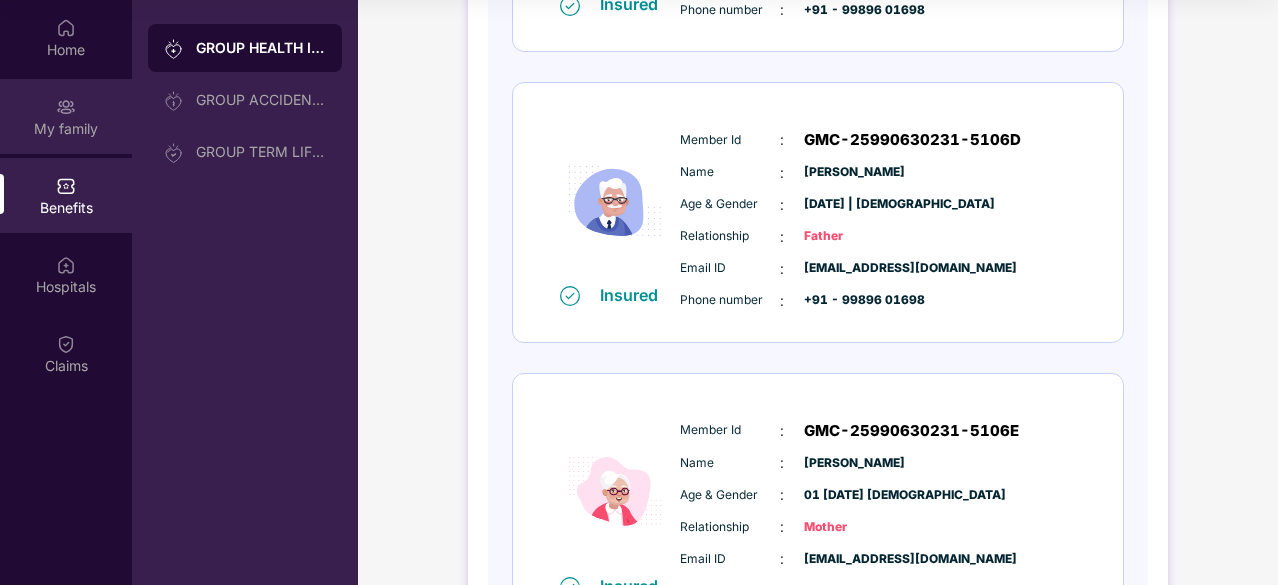 click on "My family" at bounding box center [66, 116] 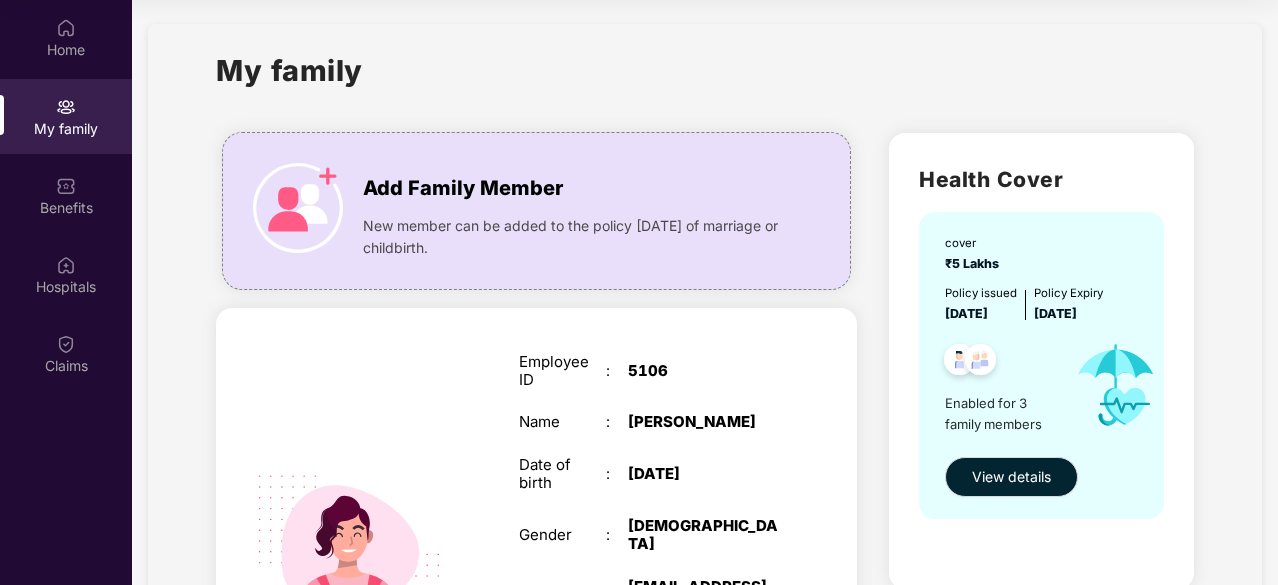 scroll, scrollTop: 0, scrollLeft: 0, axis: both 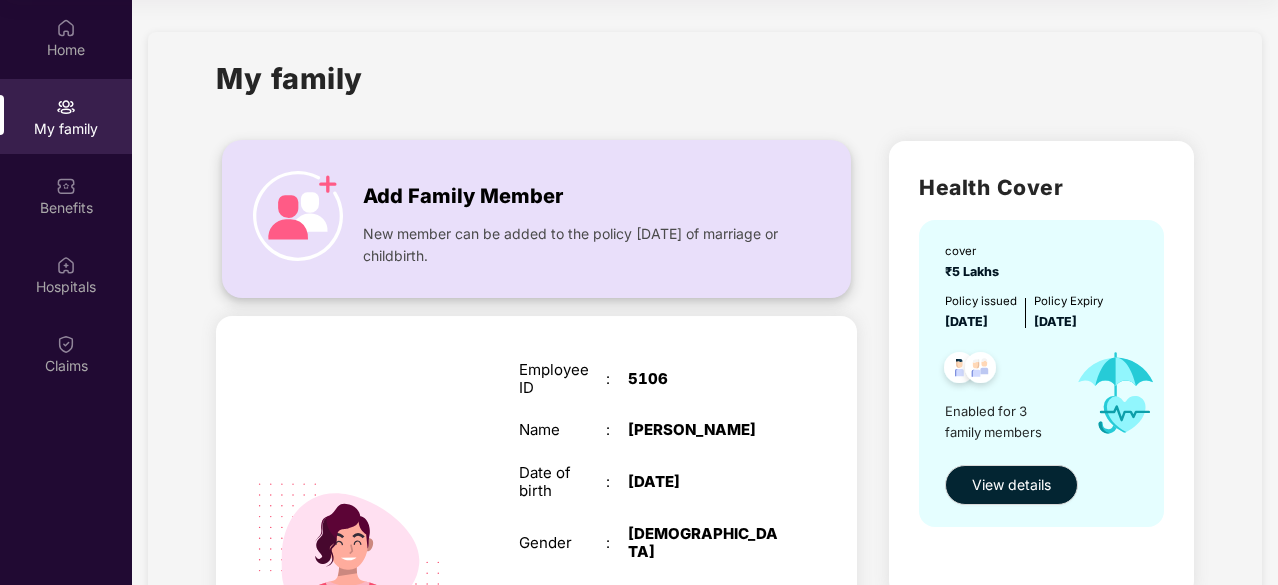 click on "Add Family Member" at bounding box center (463, 196) 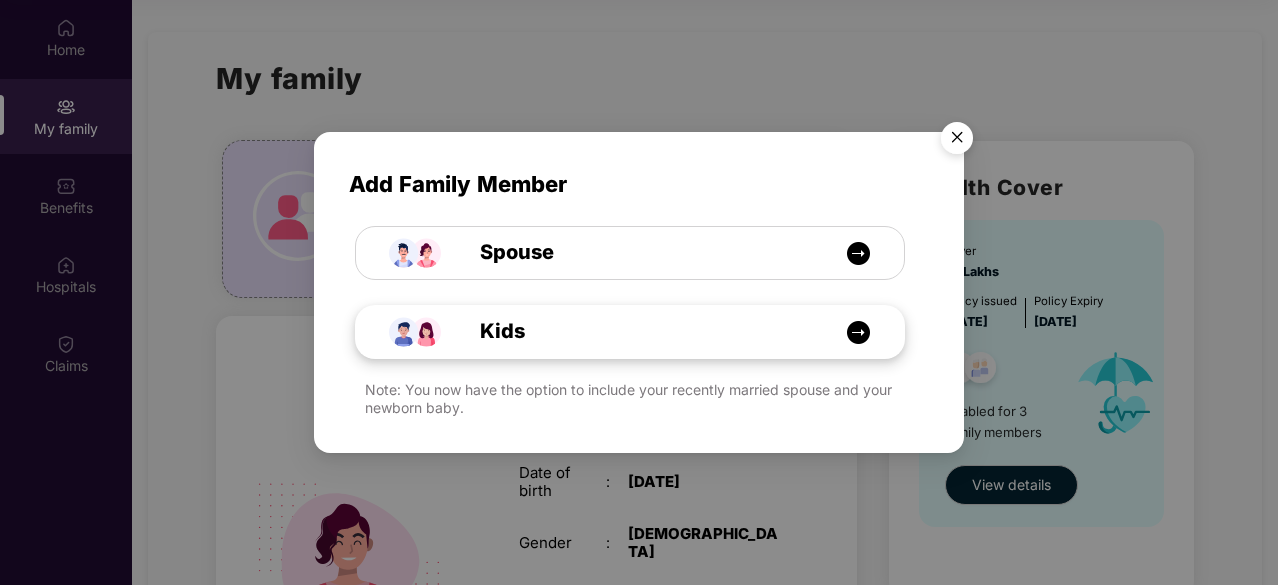 click at bounding box center (858, 332) 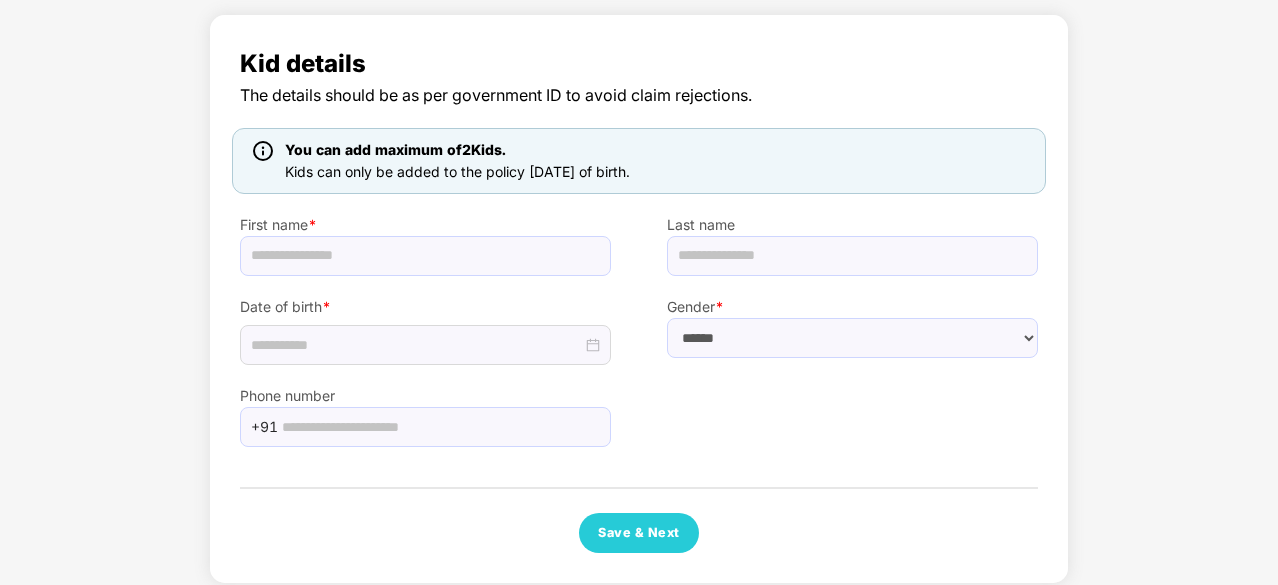 scroll, scrollTop: 135, scrollLeft: 0, axis: vertical 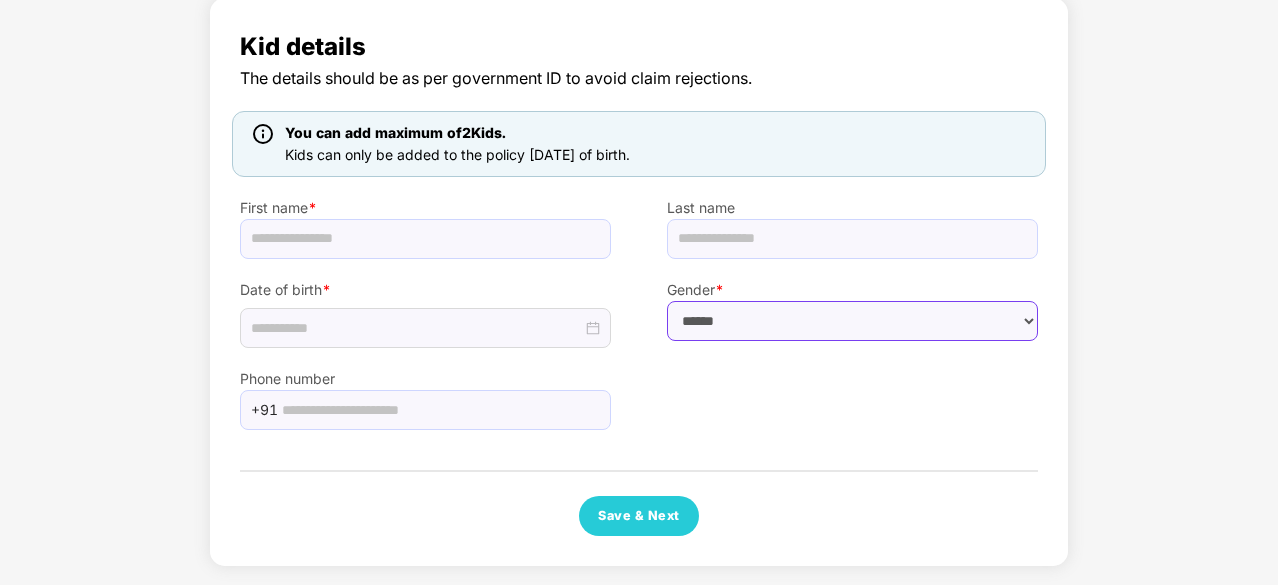 click on "****** **** ******" at bounding box center [852, 321] 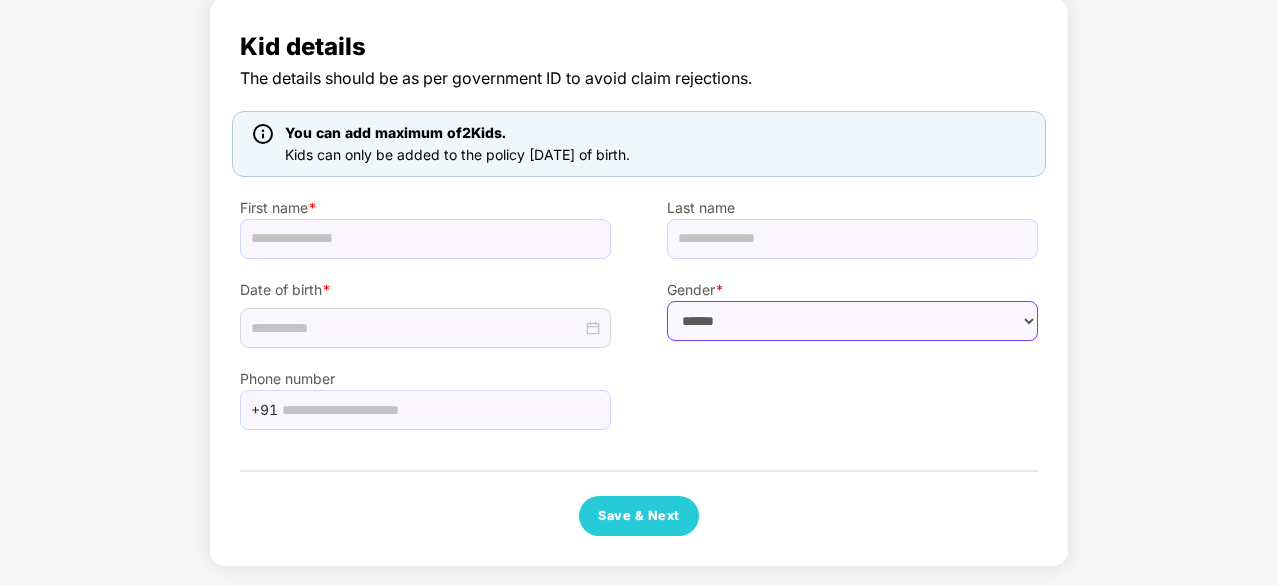 click on "****** **** ******" at bounding box center (852, 321) 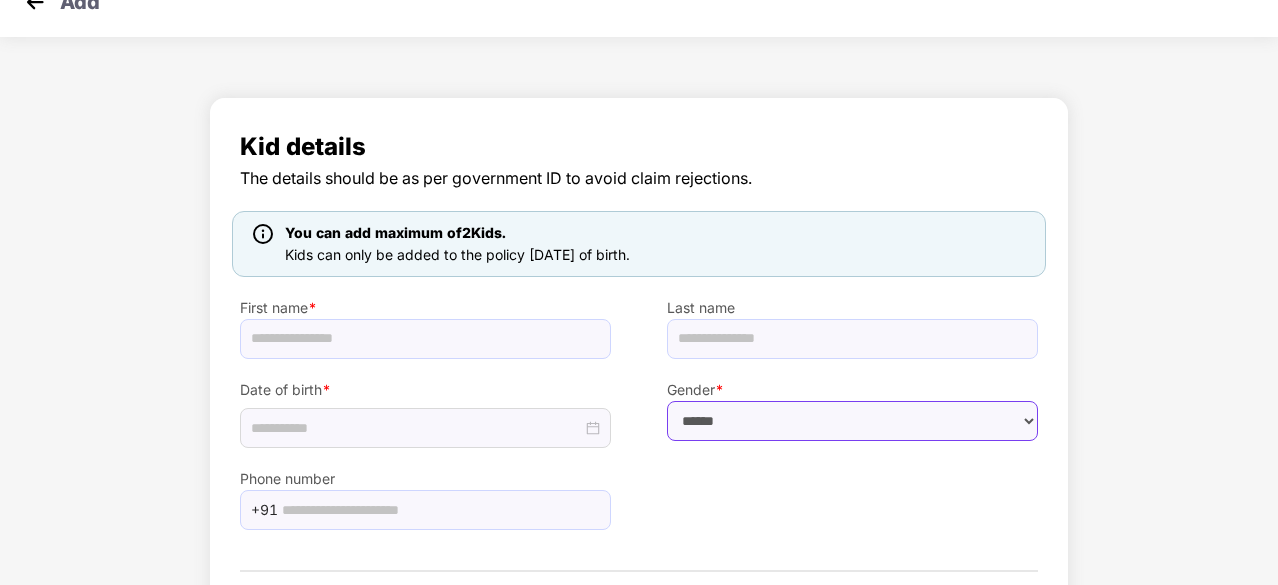 scroll, scrollTop: 0, scrollLeft: 0, axis: both 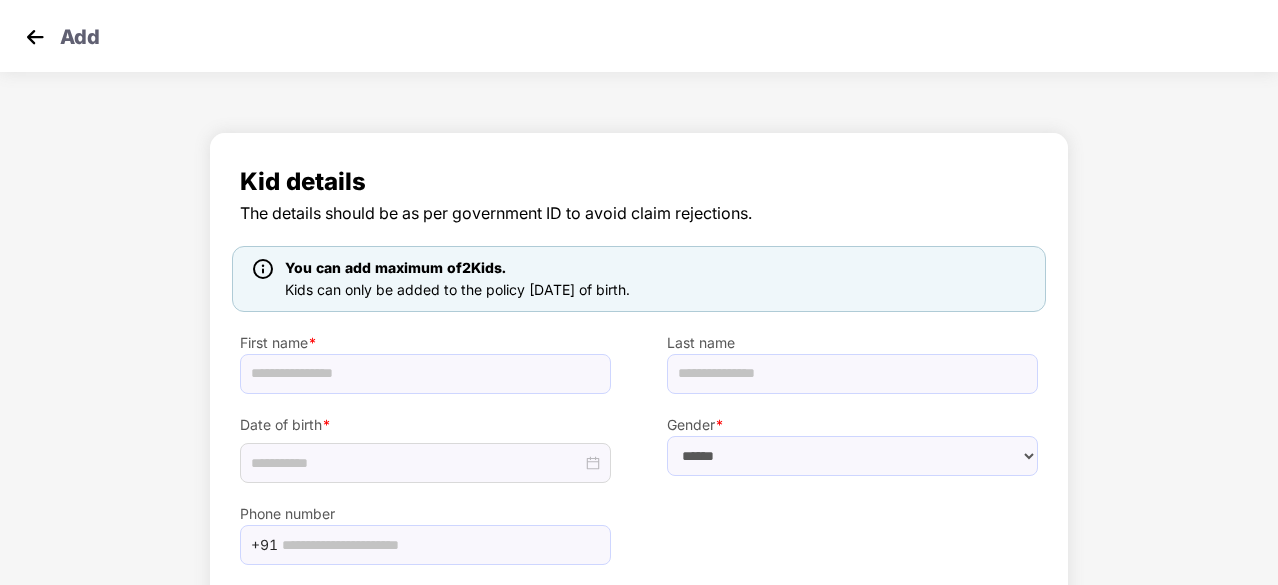 click at bounding box center (35, 37) 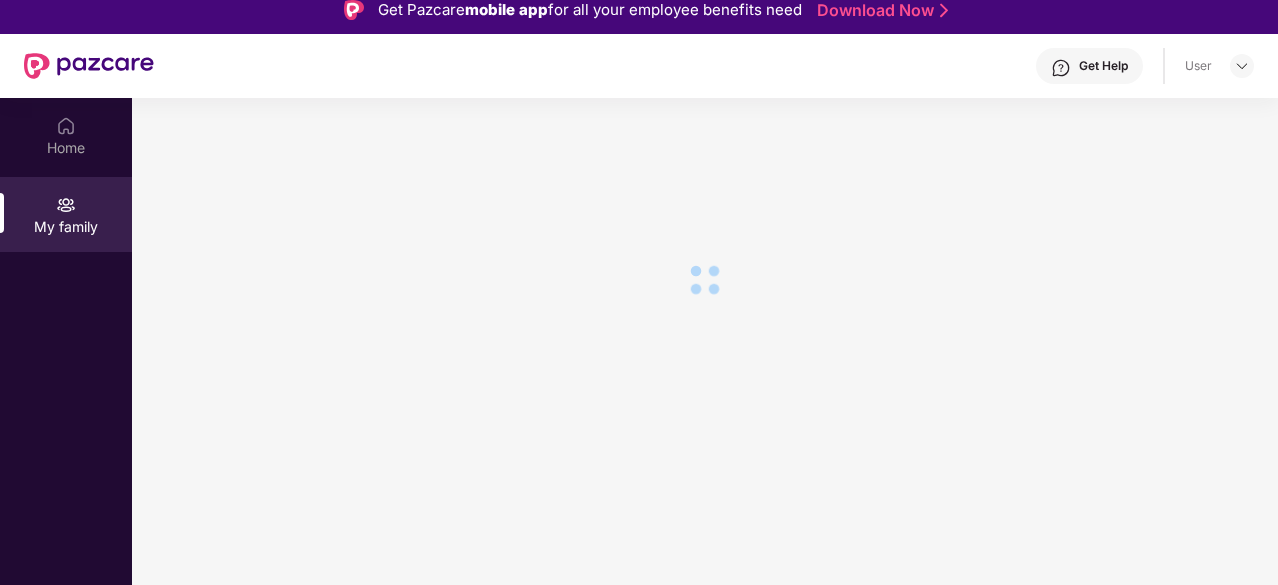 scroll, scrollTop: 0, scrollLeft: 0, axis: both 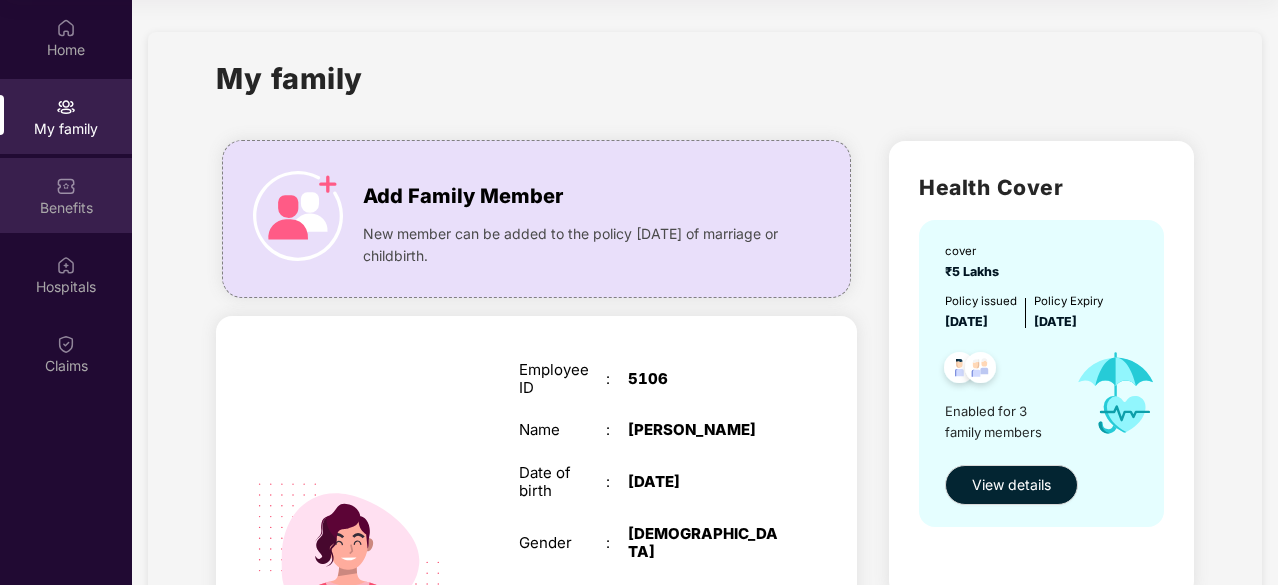 click on "Benefits" at bounding box center [66, 195] 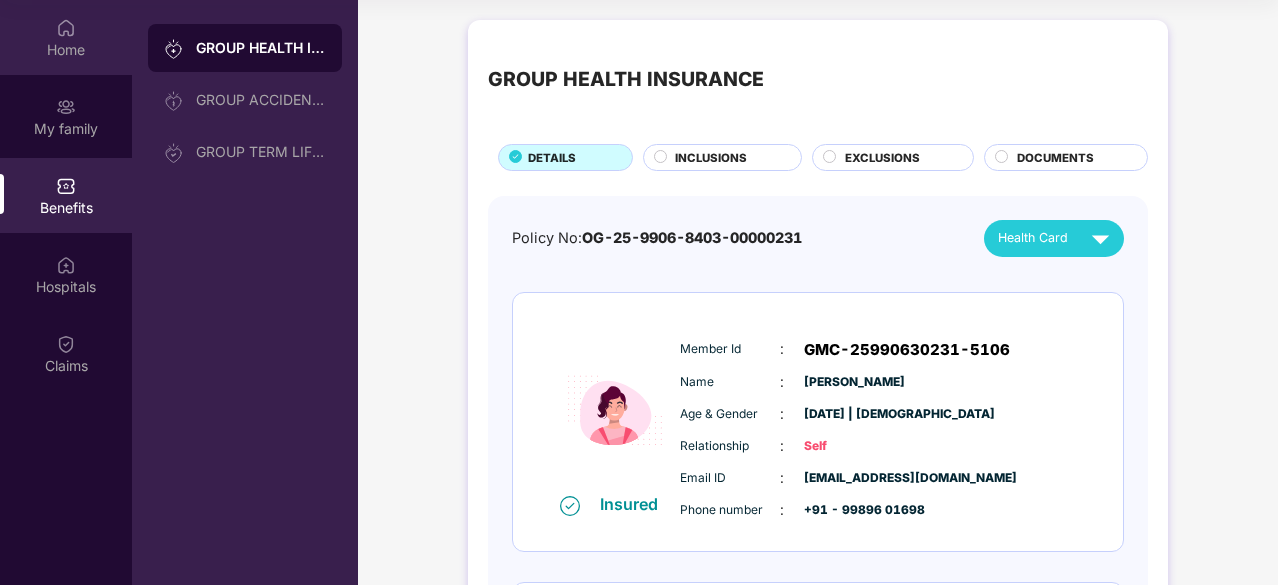 click on "Home" at bounding box center (66, 50) 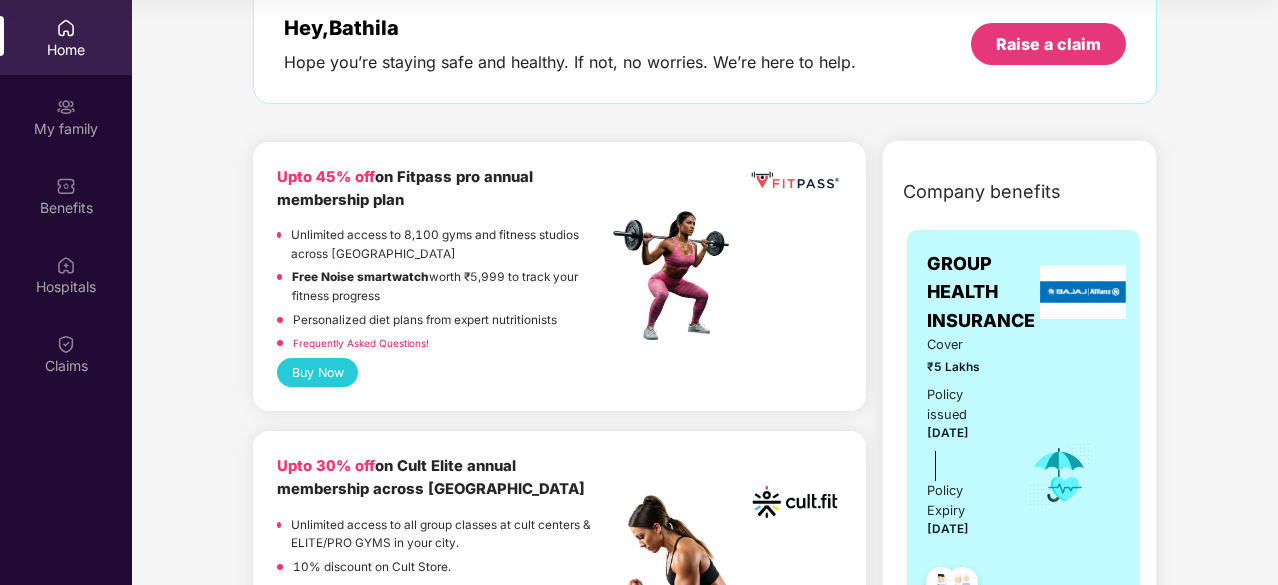 scroll, scrollTop: 0, scrollLeft: 0, axis: both 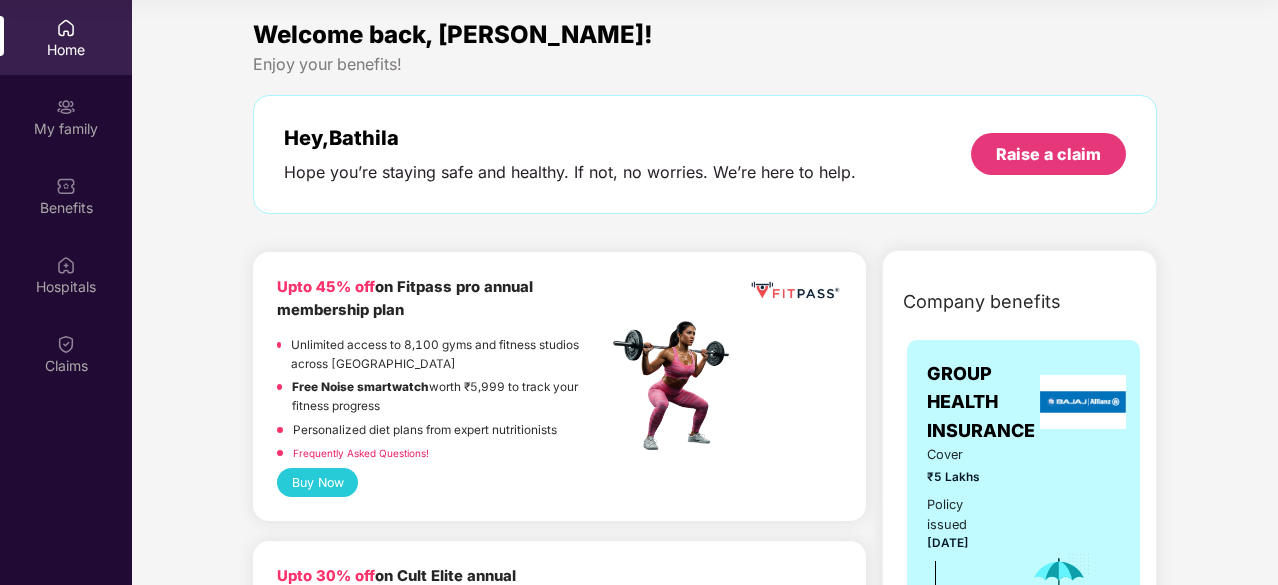 click on "GROUP HEALTH INSURANCE" at bounding box center [981, 402] 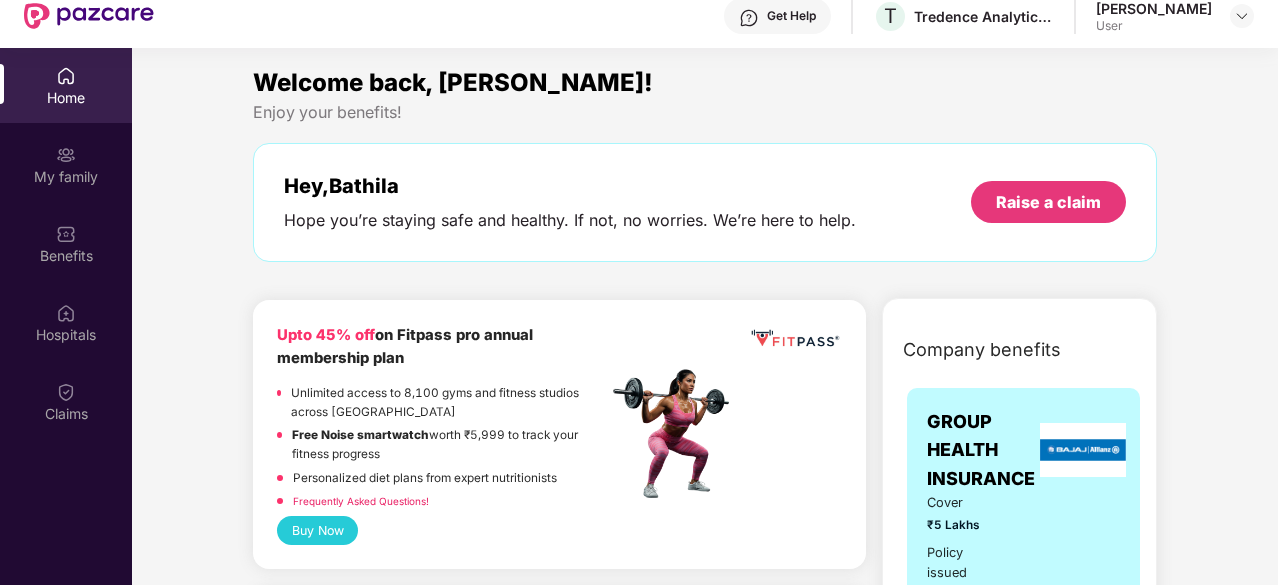 scroll, scrollTop: 0, scrollLeft: 0, axis: both 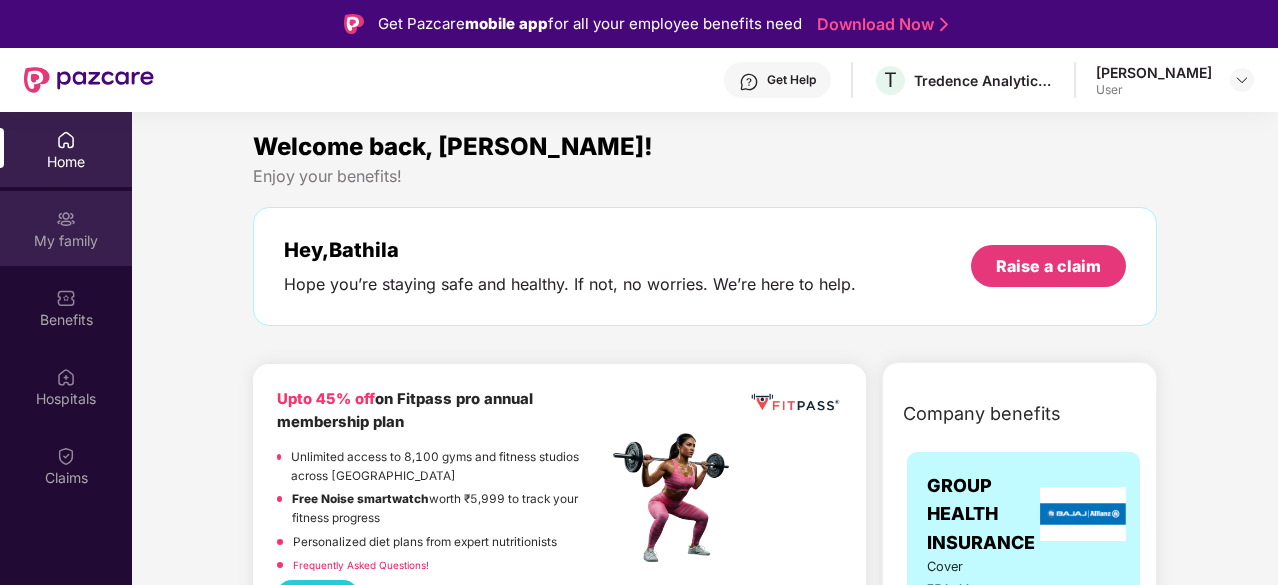 click on "My family" at bounding box center [66, 241] 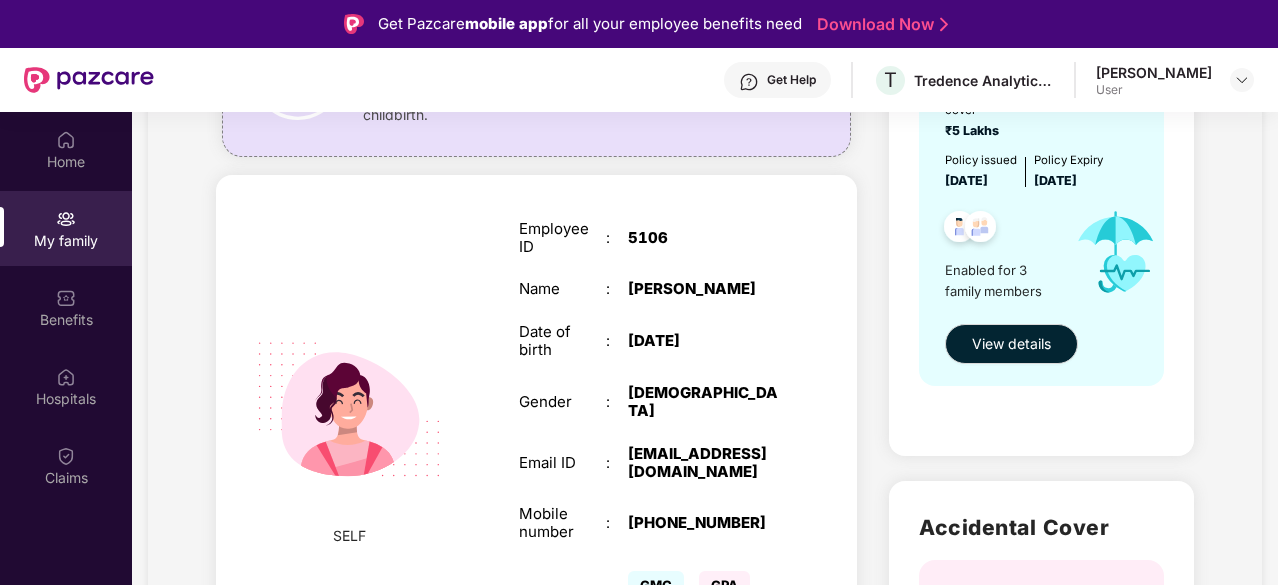 scroll, scrollTop: 200, scrollLeft: 0, axis: vertical 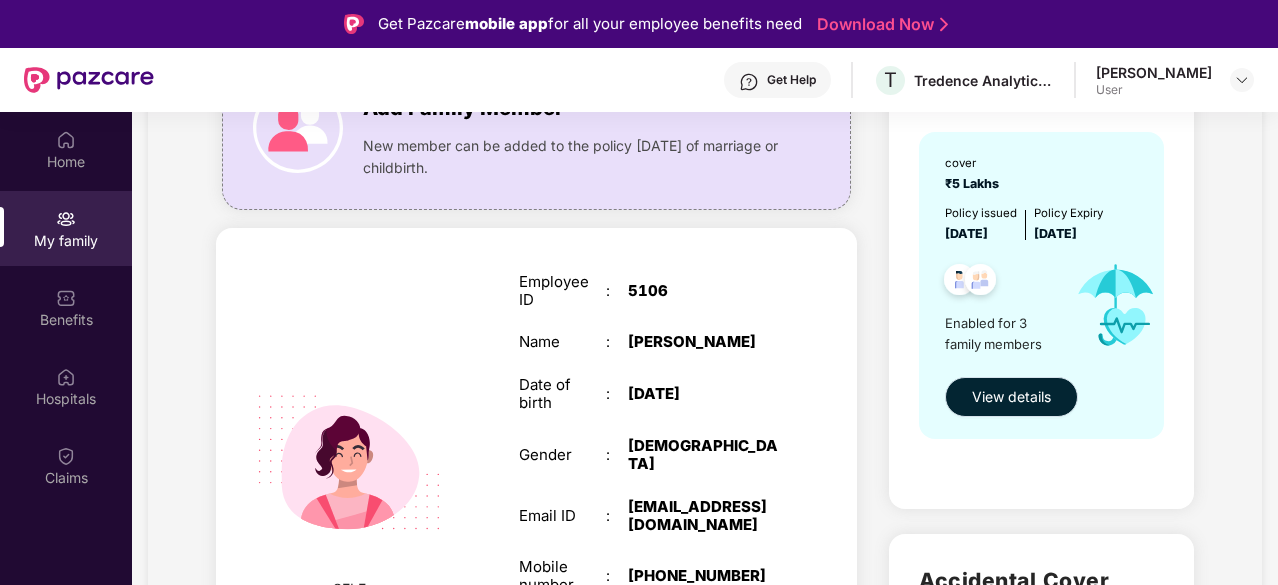 click on "View details" at bounding box center (1011, 397) 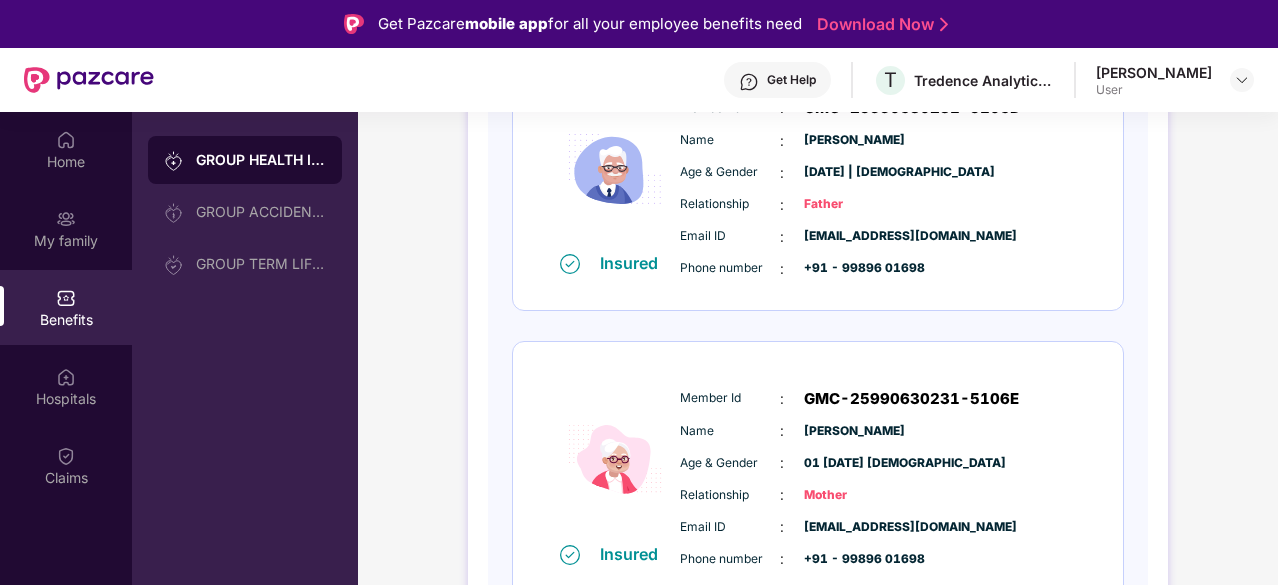 scroll, scrollTop: 669, scrollLeft: 0, axis: vertical 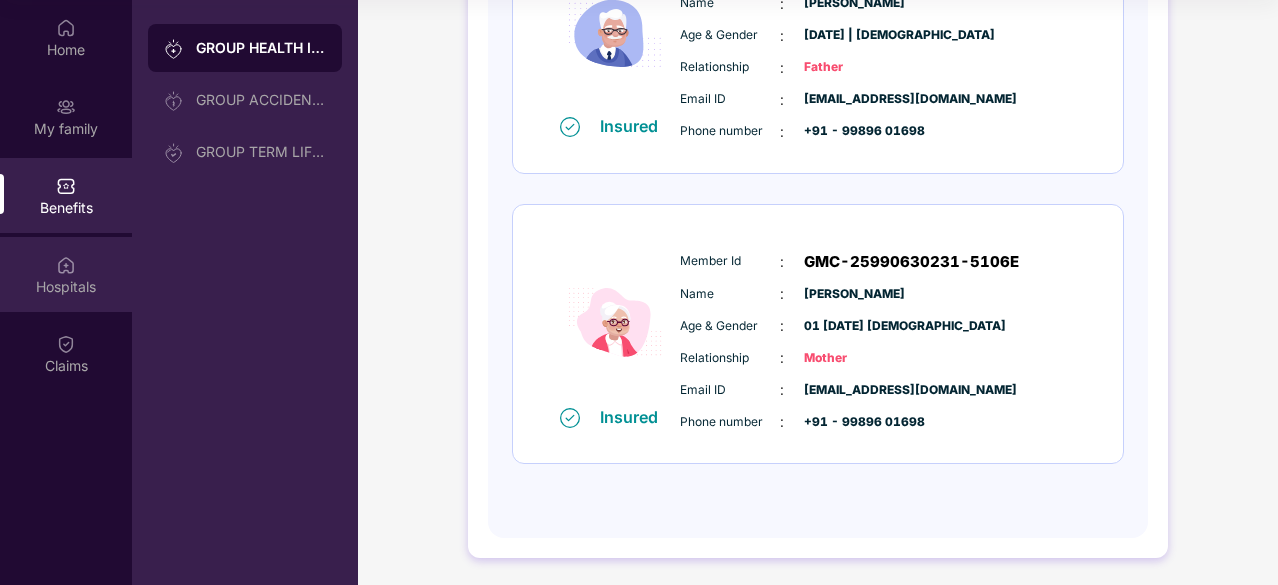 click at bounding box center (66, 265) 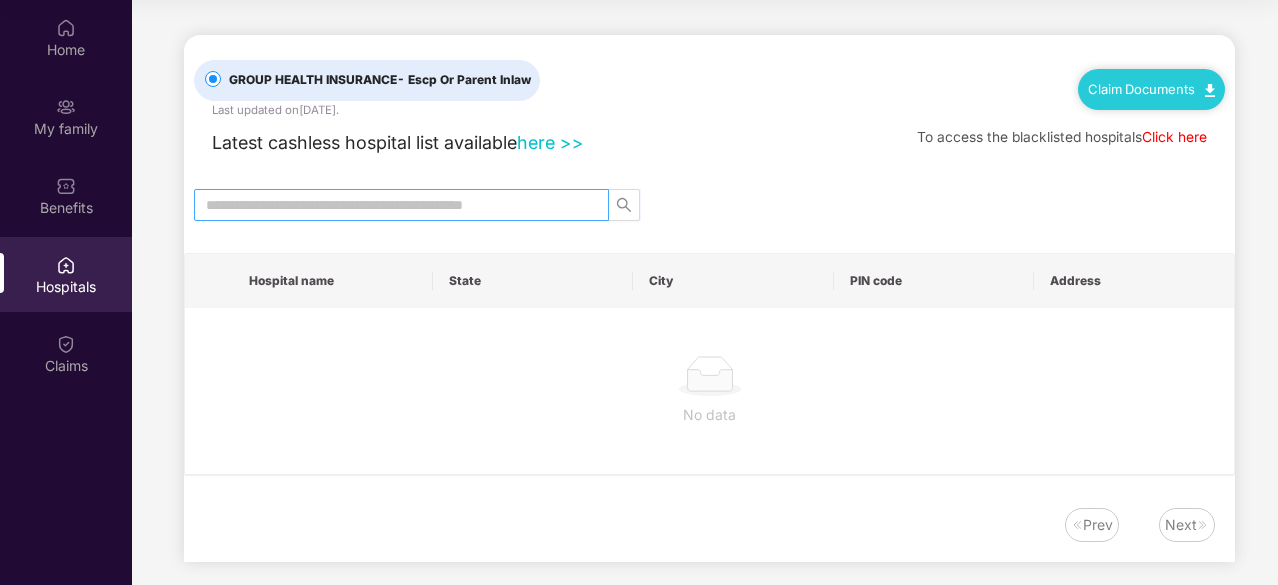 click at bounding box center [393, 205] 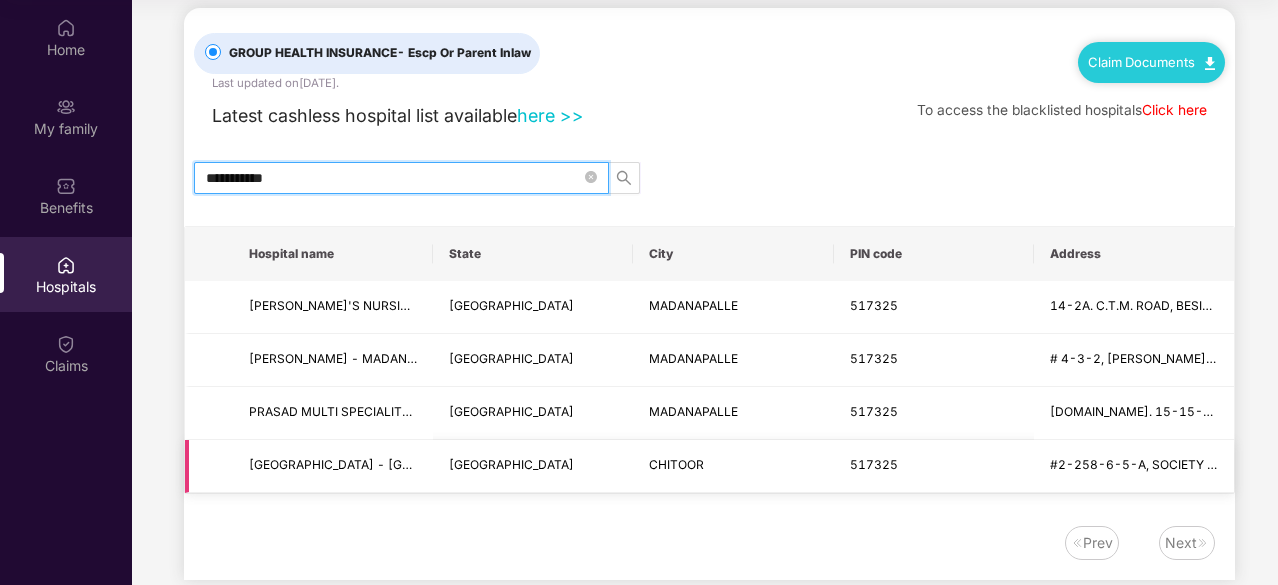 scroll, scrollTop: 0, scrollLeft: 0, axis: both 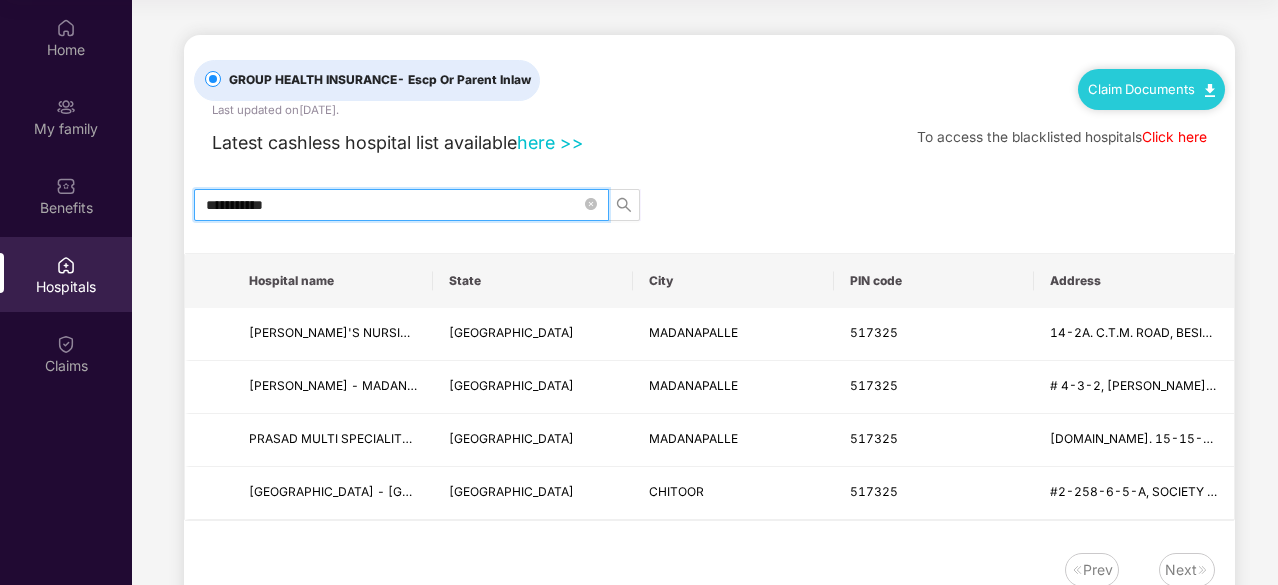 type on "**********" 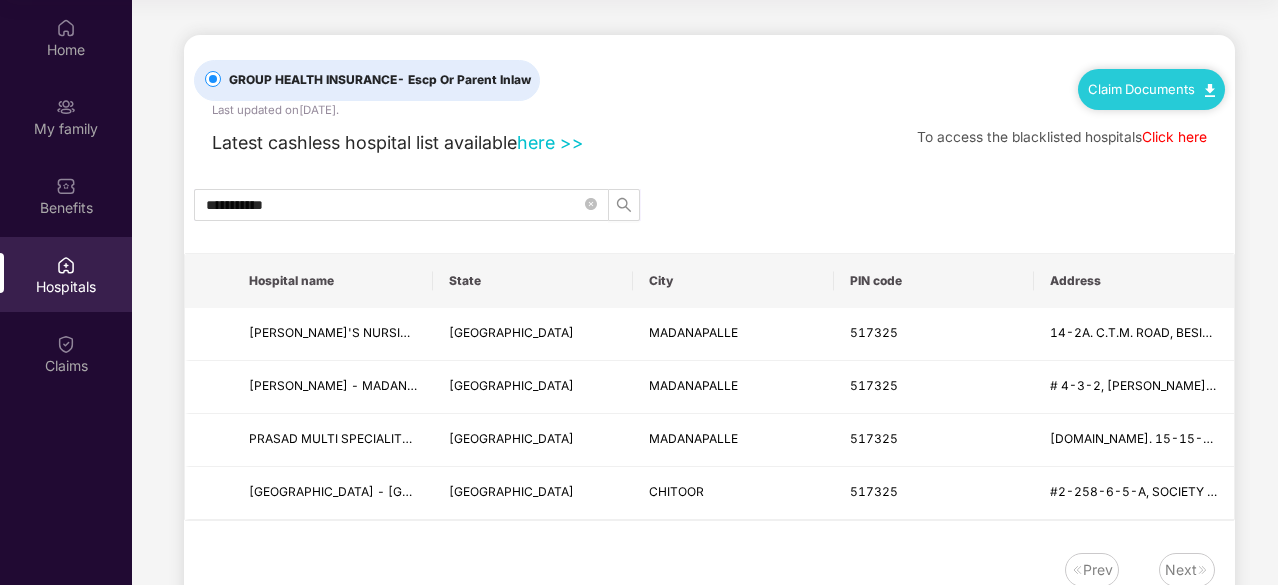 click on "here >>" at bounding box center (550, 142) 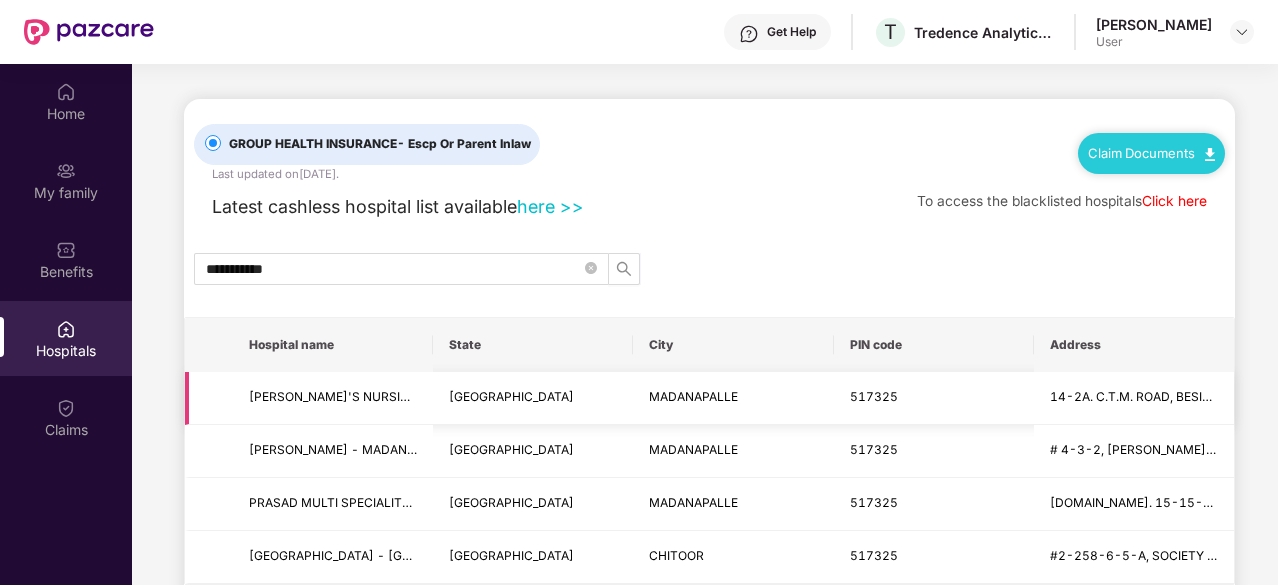 scroll, scrollTop: 0, scrollLeft: 0, axis: both 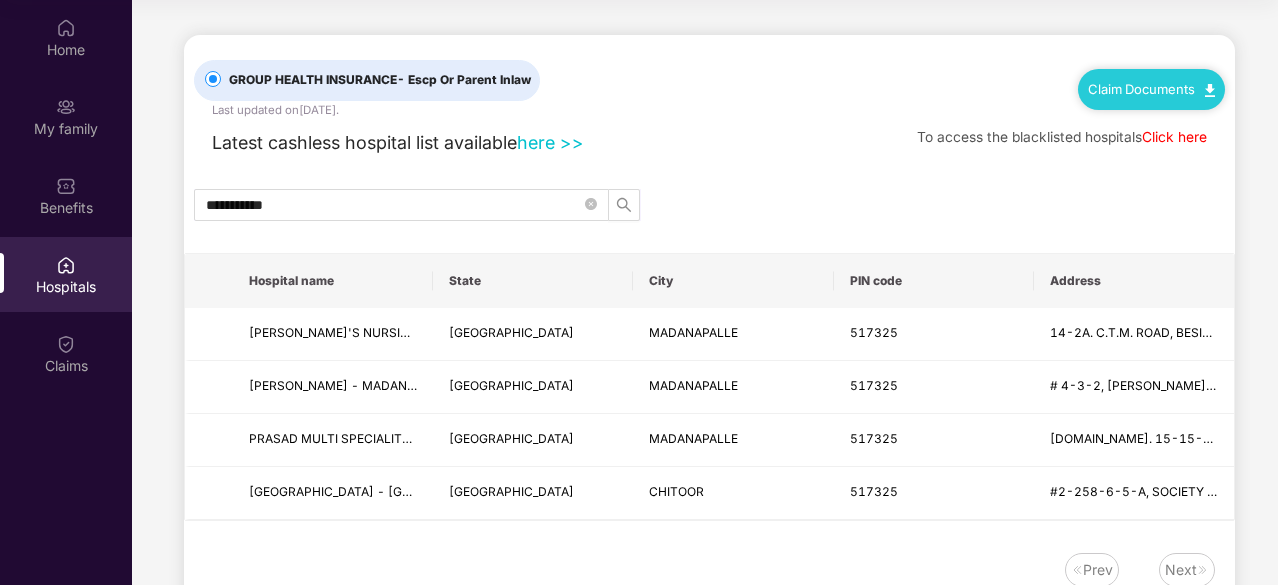 click on "Click here" at bounding box center (1174, 137) 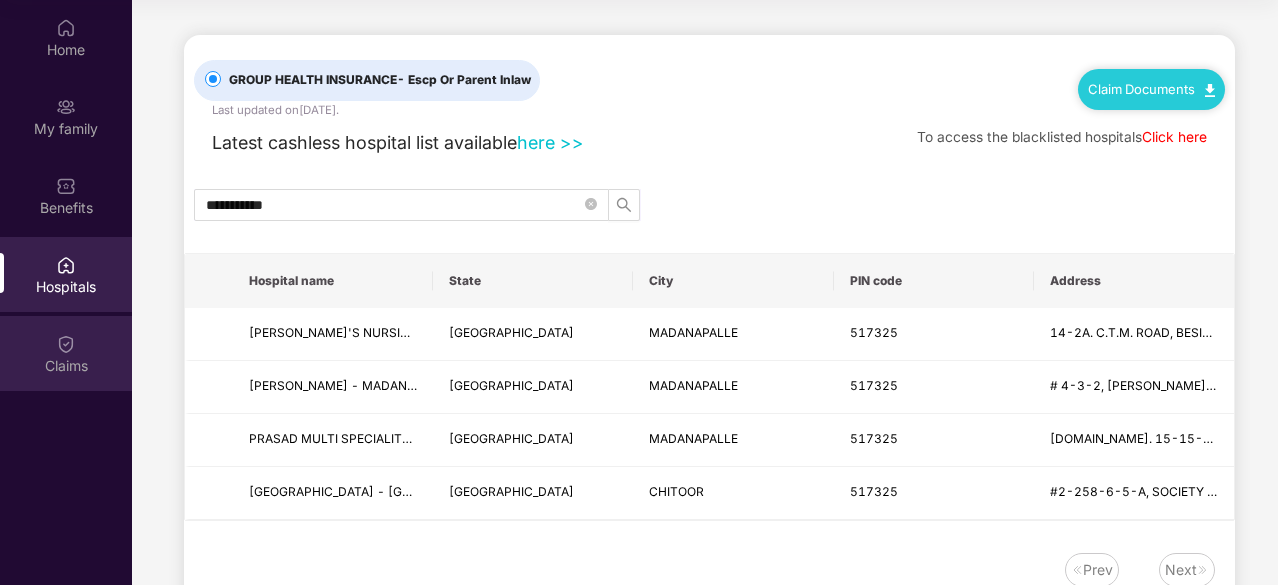 click at bounding box center (66, 344) 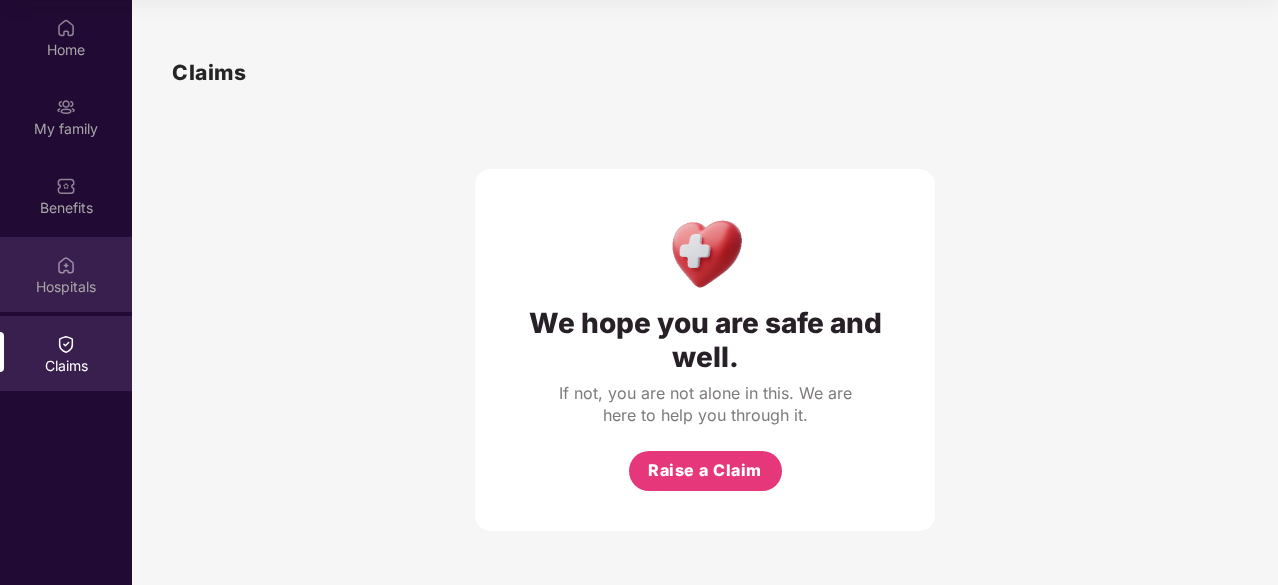 click on "Hospitals" at bounding box center [66, 287] 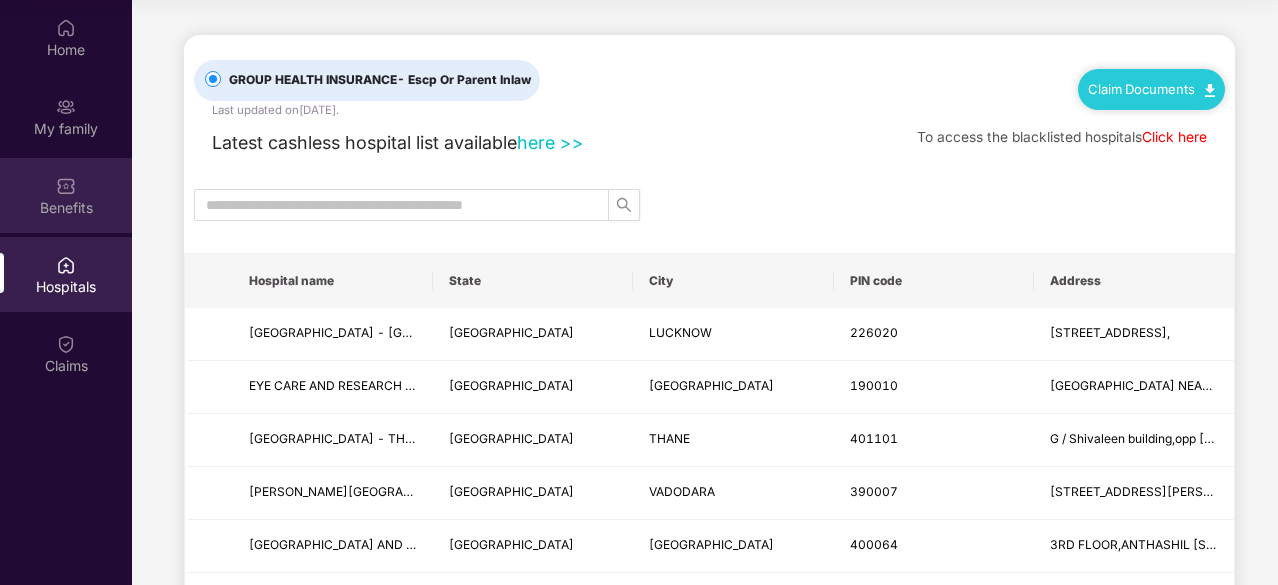 click on "Benefits" at bounding box center (66, 208) 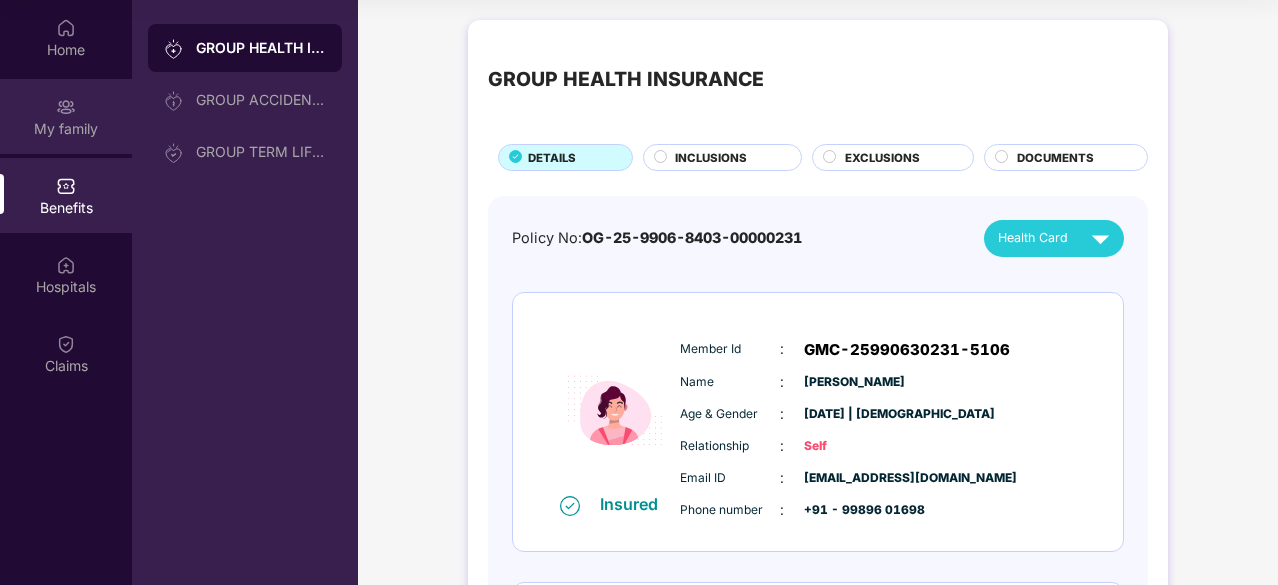 click on "My family" at bounding box center [66, 129] 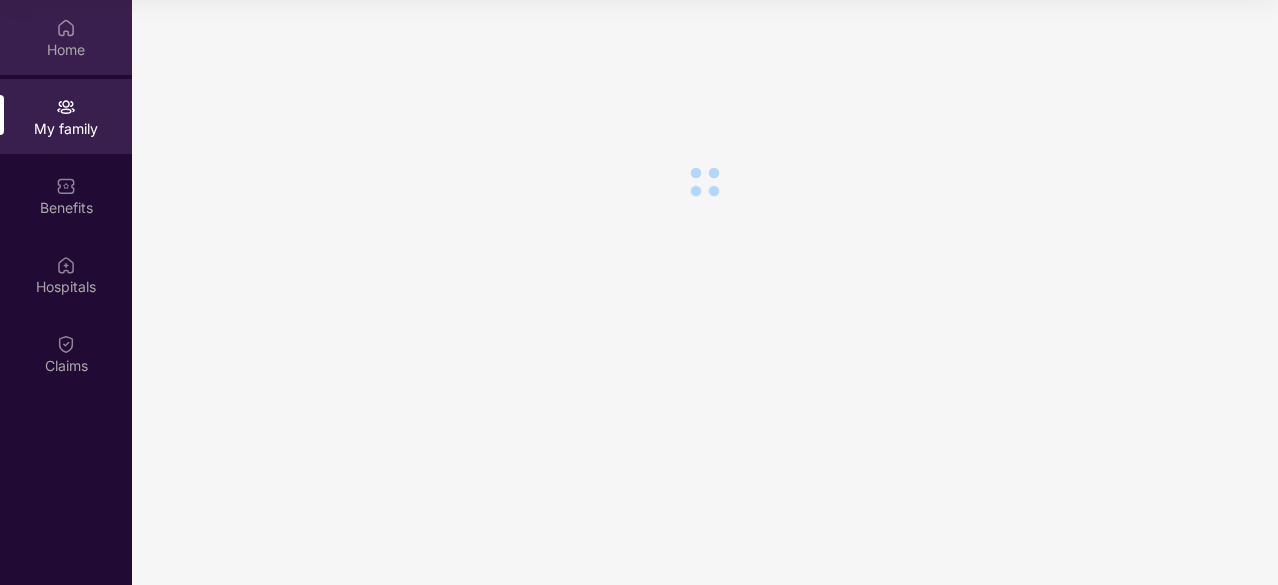 click on "Home" at bounding box center (66, 50) 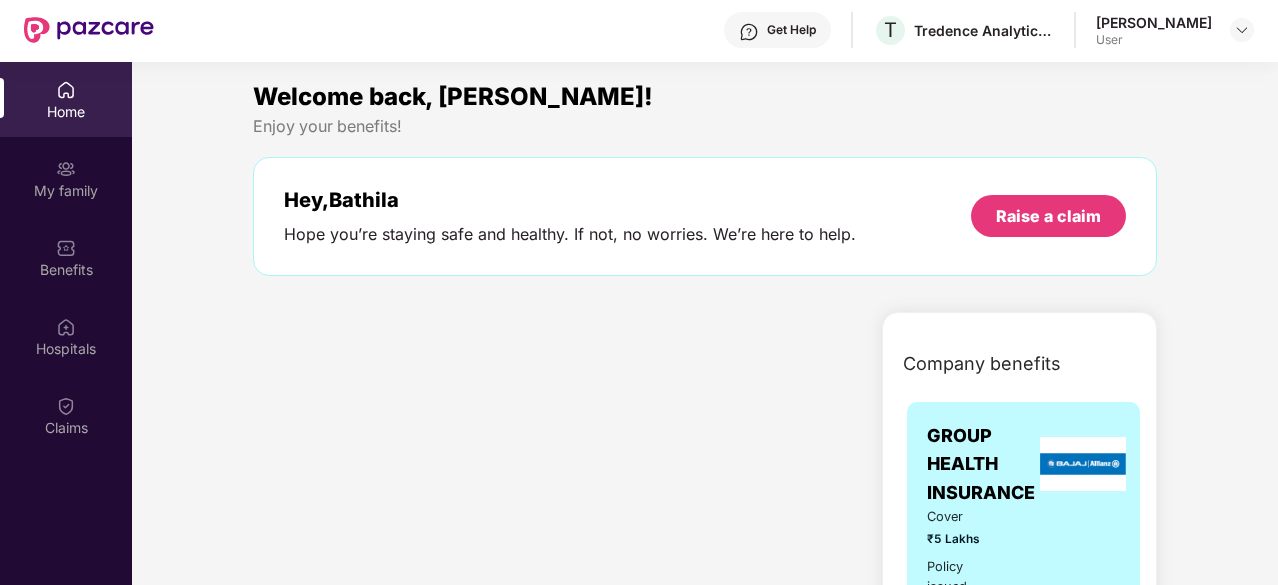 scroll, scrollTop: 0, scrollLeft: 0, axis: both 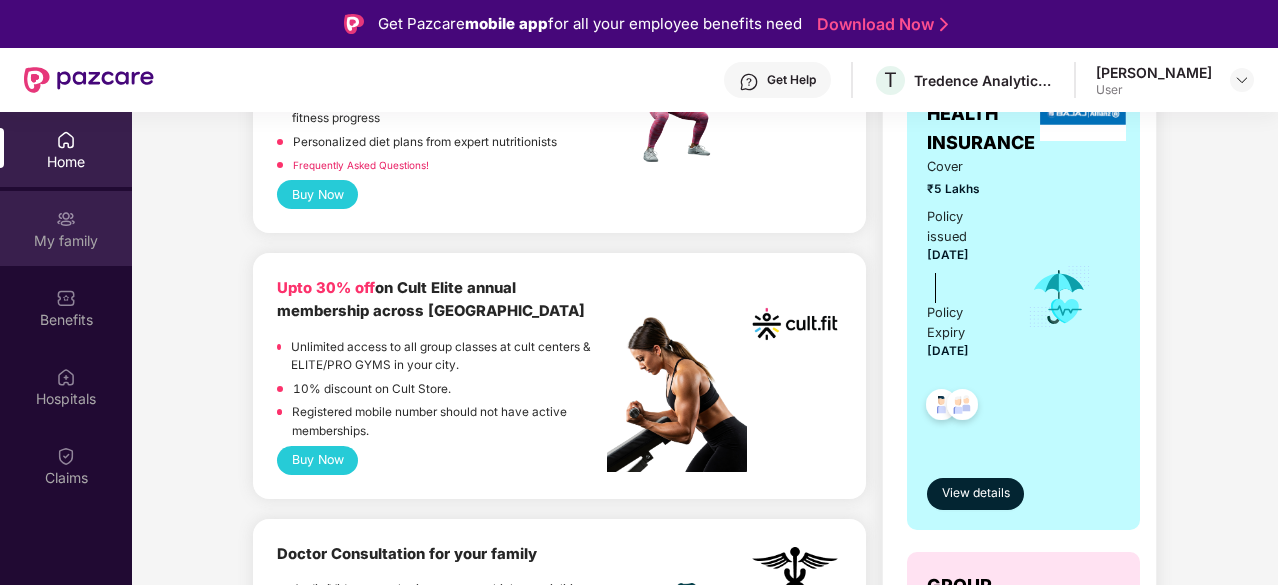 click on "My family" at bounding box center (66, 241) 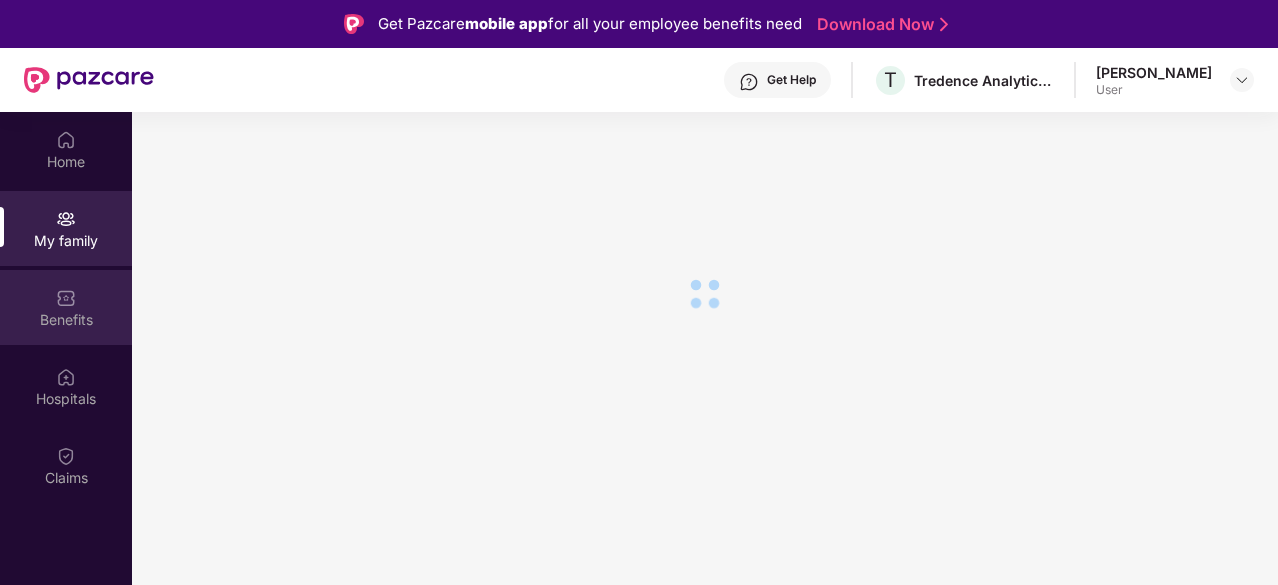click on "Benefits" at bounding box center (66, 320) 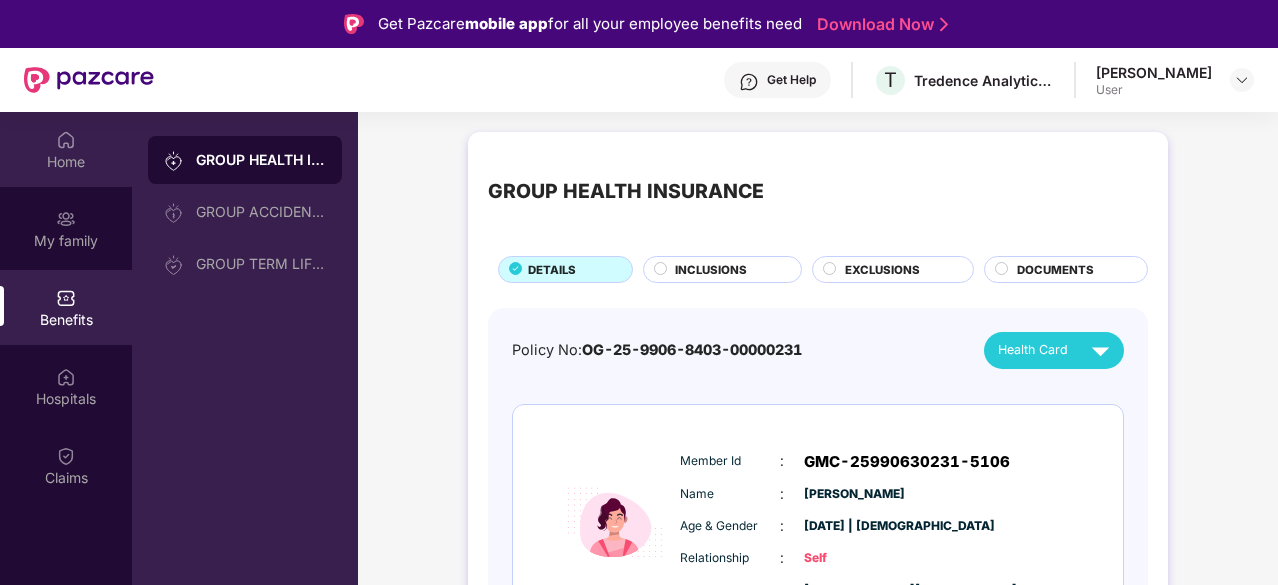 click on "Home" at bounding box center [66, 162] 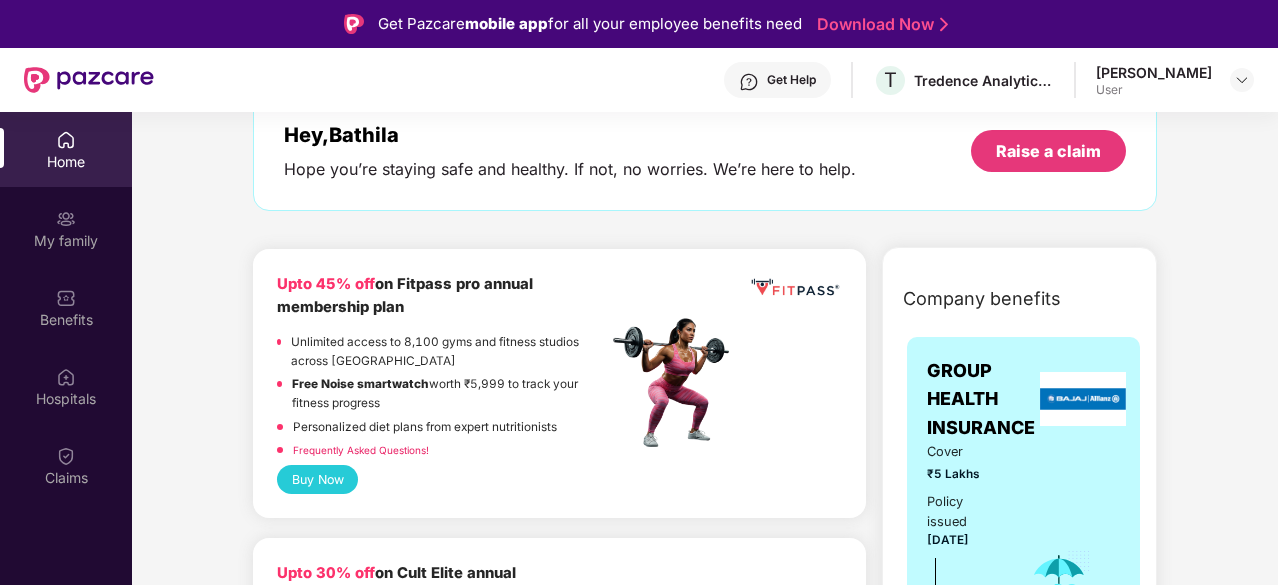 scroll, scrollTop: 100, scrollLeft: 0, axis: vertical 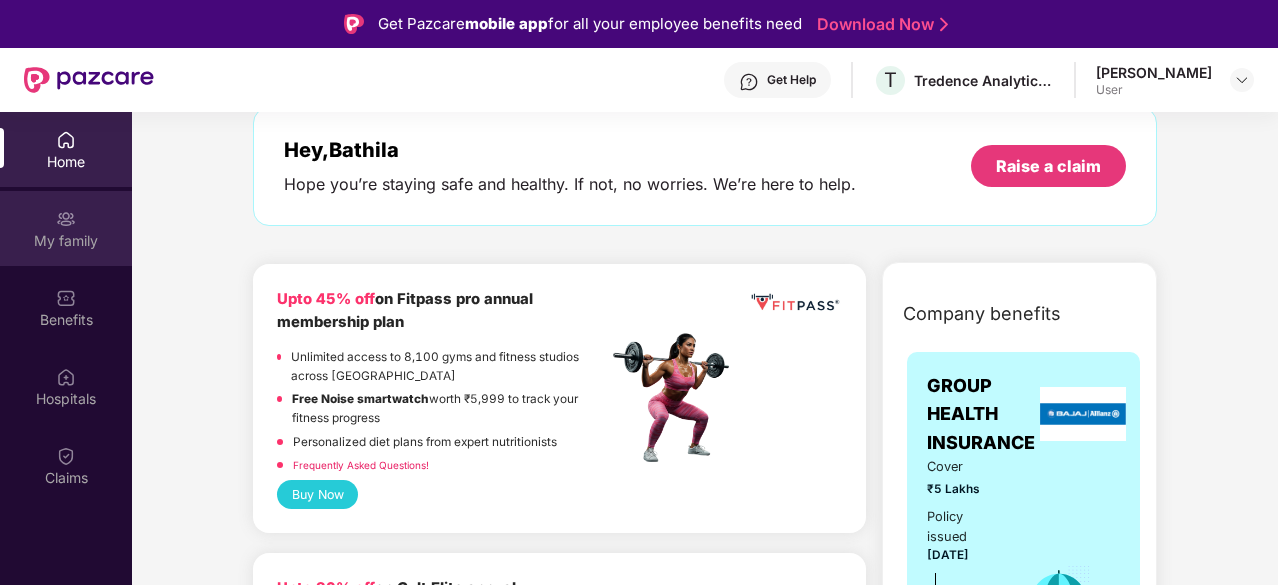 click on "My family" at bounding box center (66, 241) 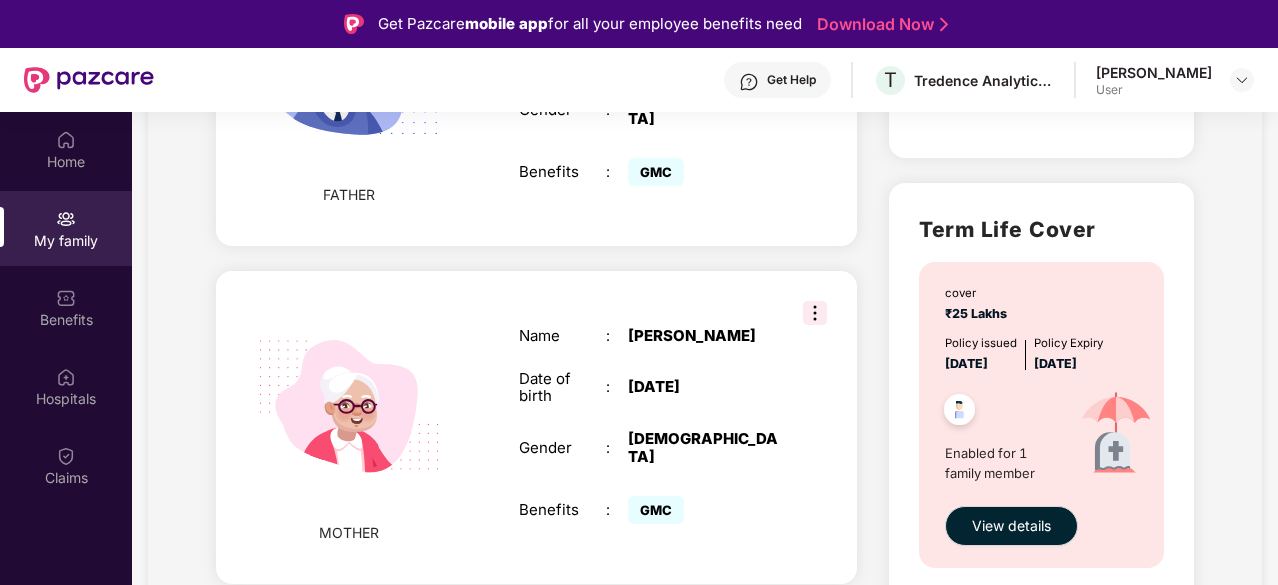 scroll, scrollTop: 1054, scrollLeft: 0, axis: vertical 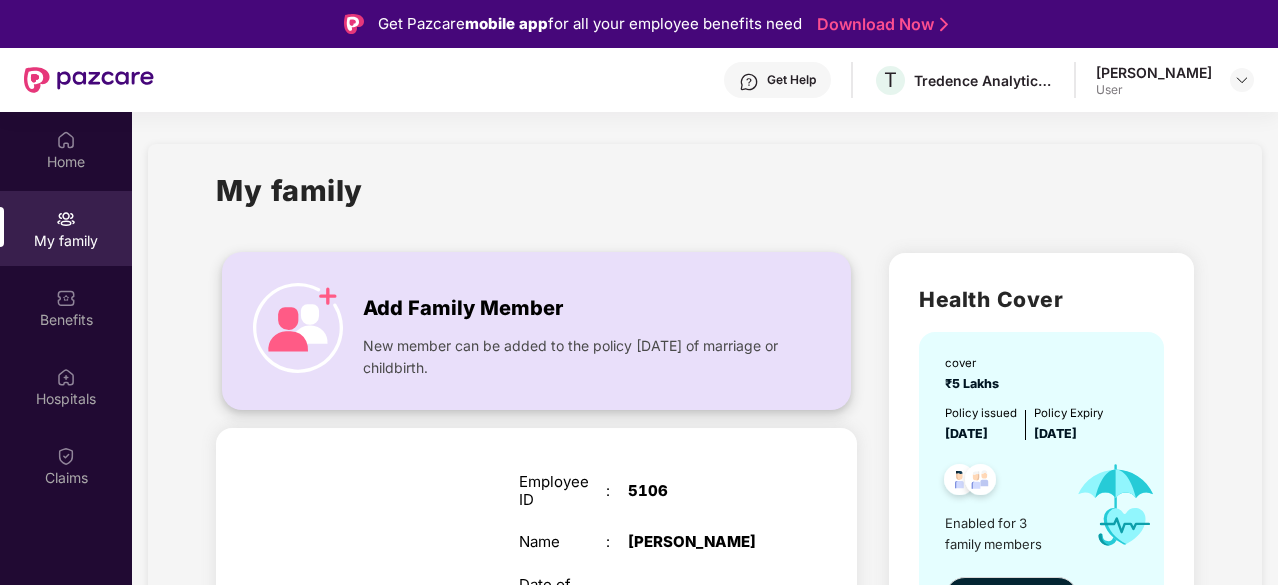 click on "Add Family Member" at bounding box center (463, 308) 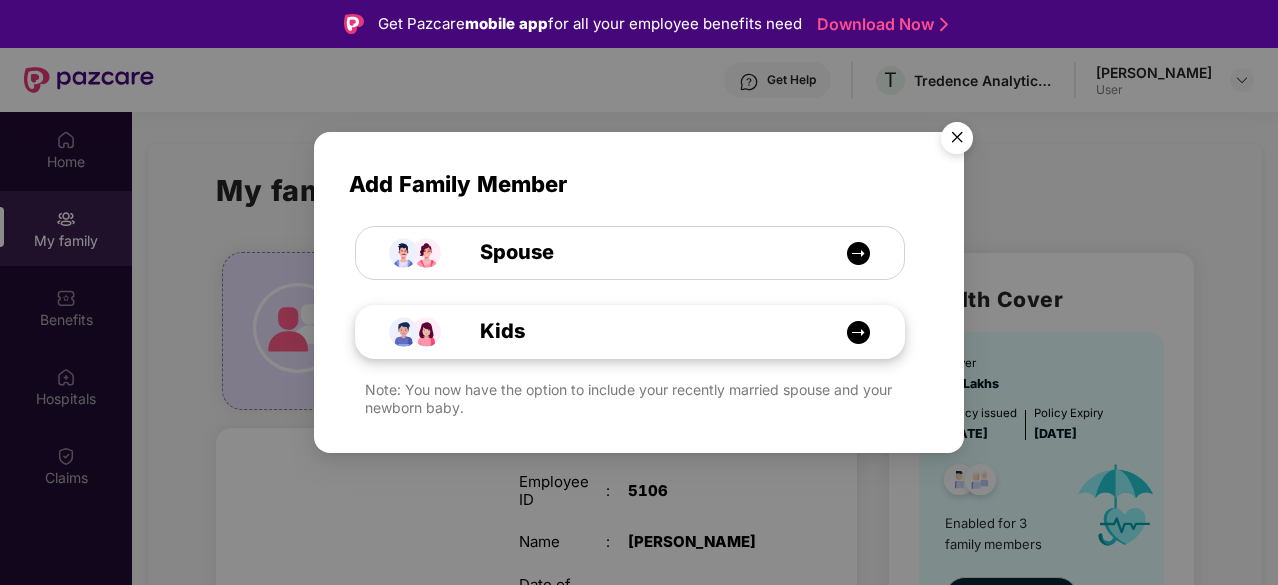 click on "Kids" at bounding box center (640, 331) 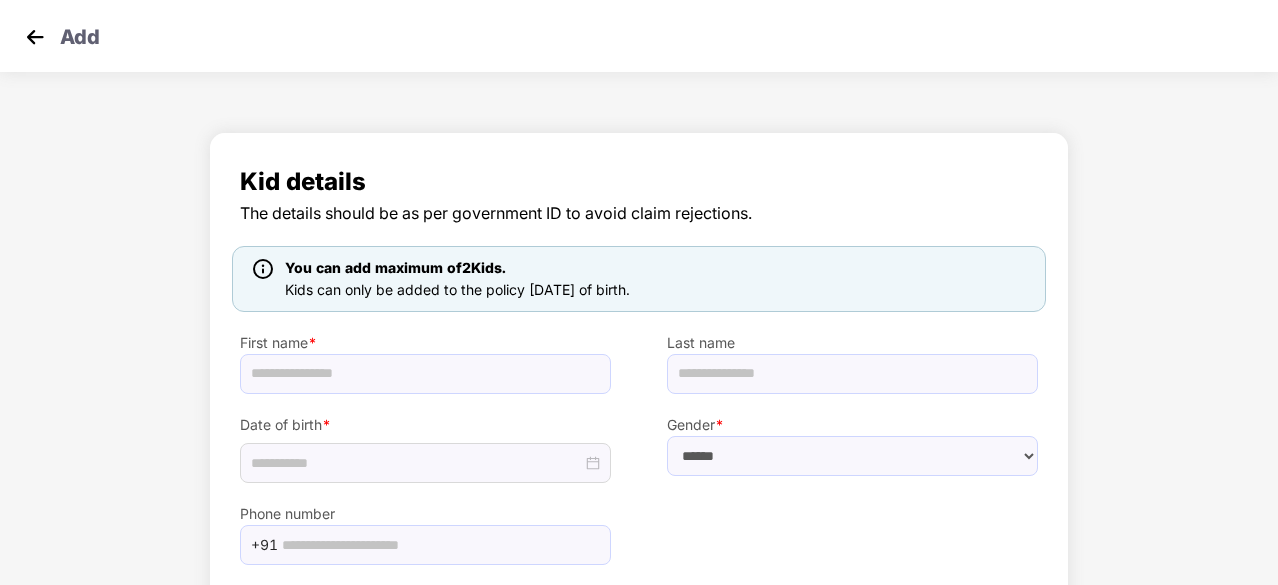 click at bounding box center [35, 37] 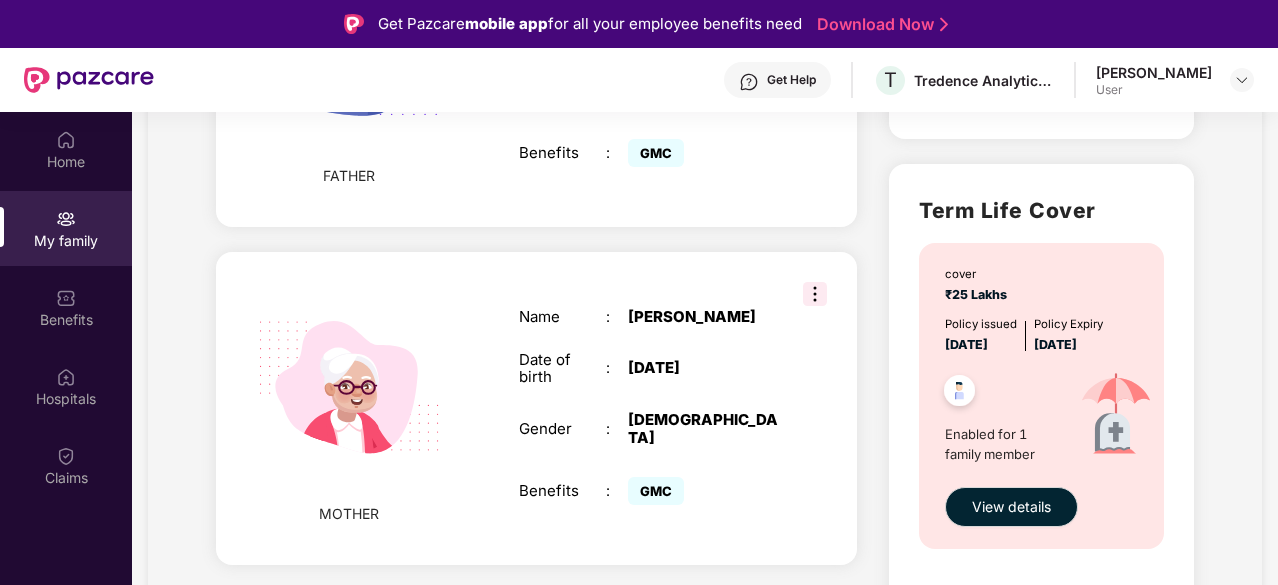 scroll, scrollTop: 1054, scrollLeft: 0, axis: vertical 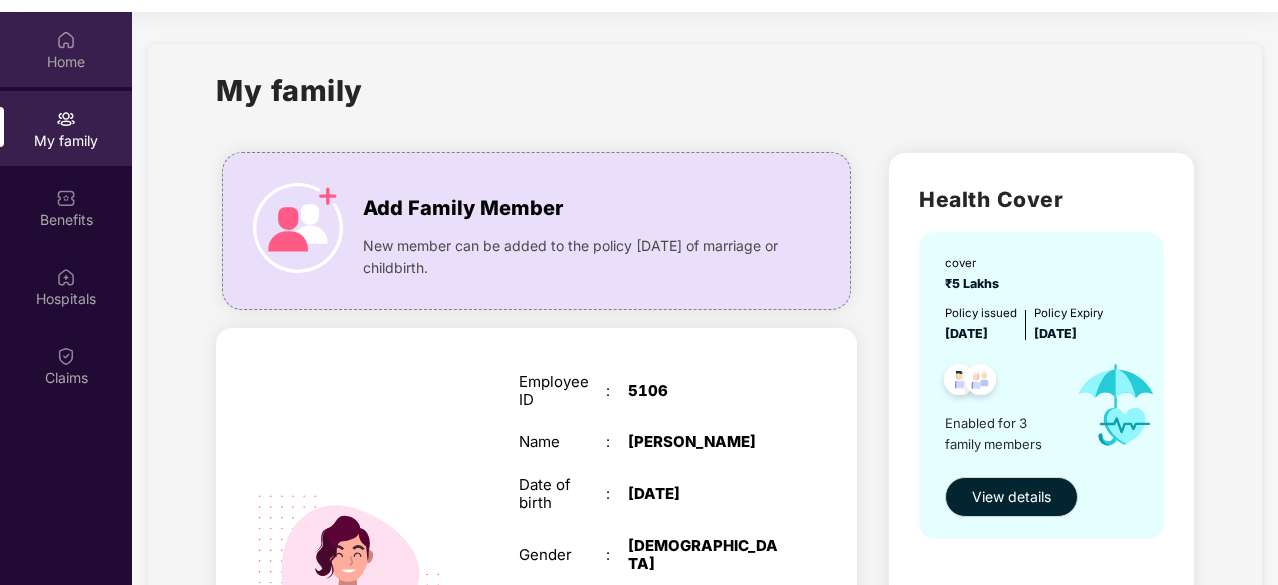 click on "Home" at bounding box center (66, 49) 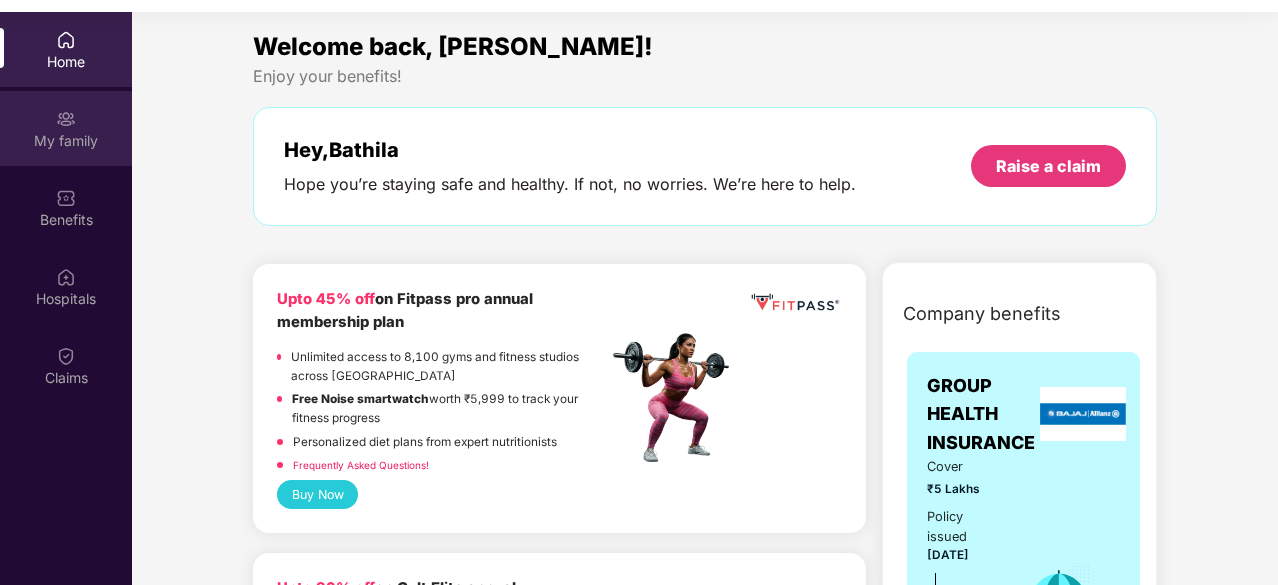 click on "My family" at bounding box center [66, 128] 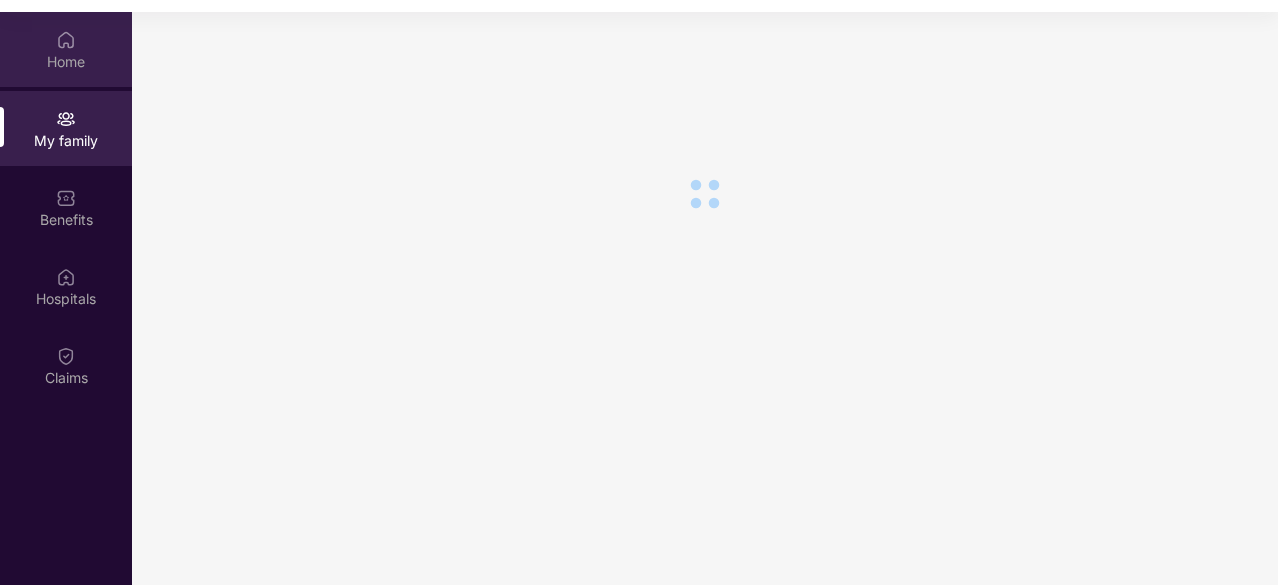 click at bounding box center [66, 40] 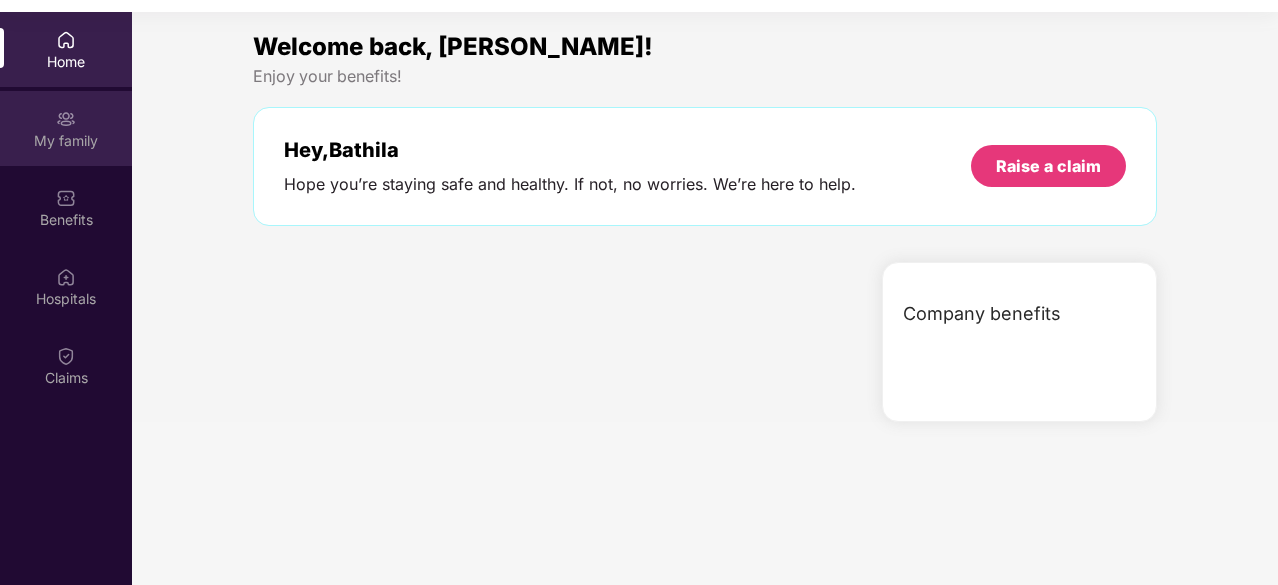 click on "My family" at bounding box center [66, 141] 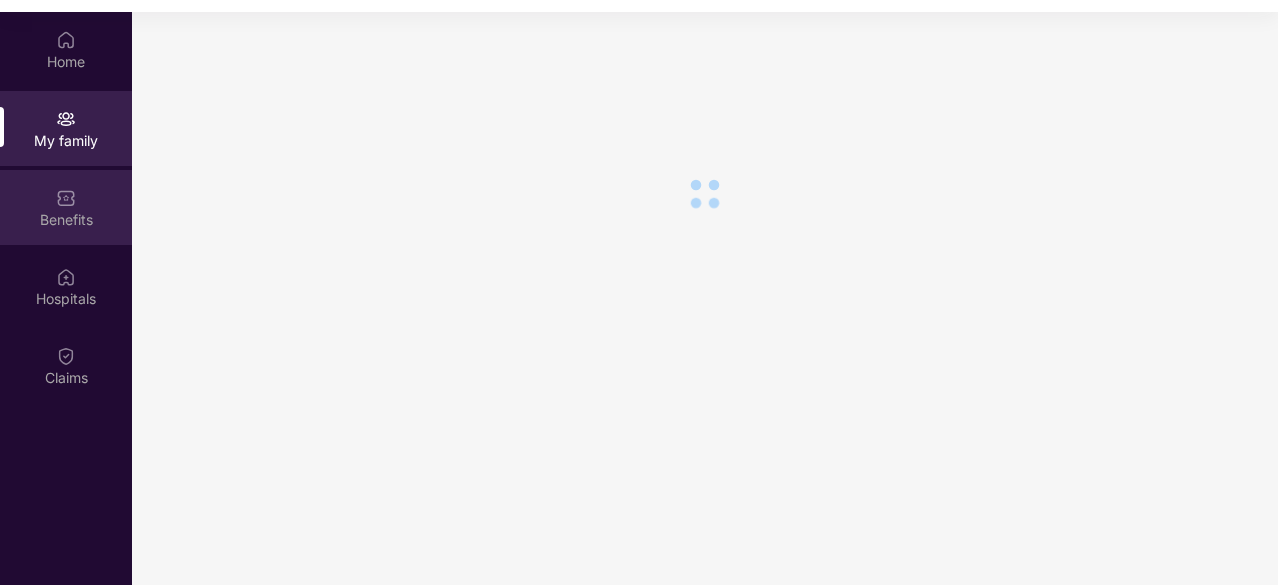 click on "Benefits" at bounding box center (66, 220) 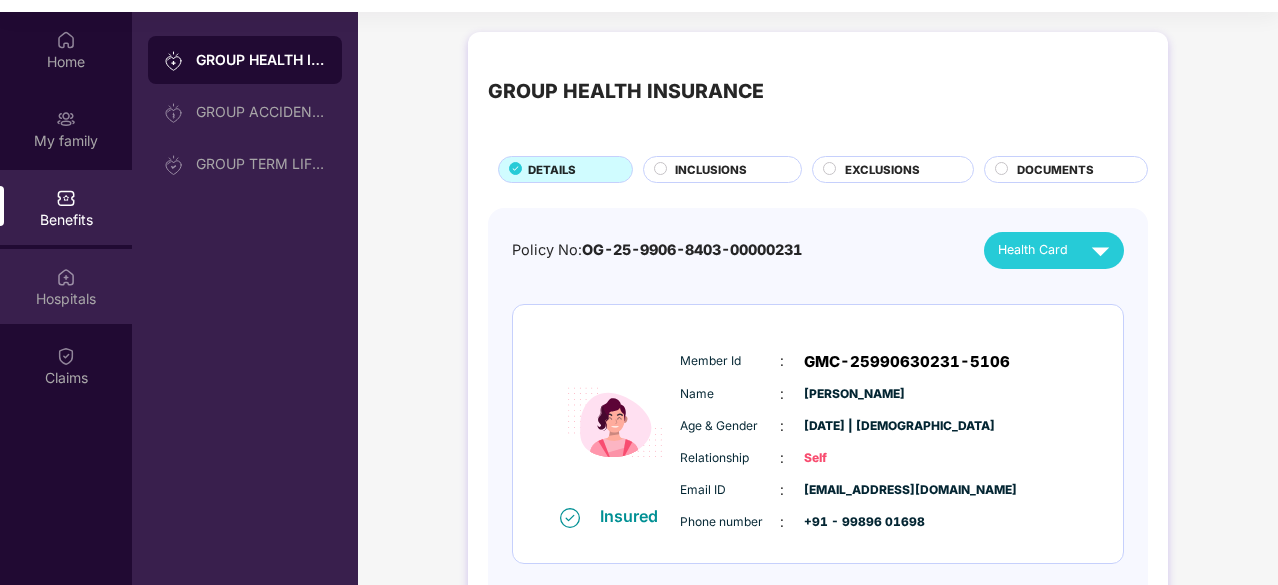 click on "Hospitals" at bounding box center (66, 299) 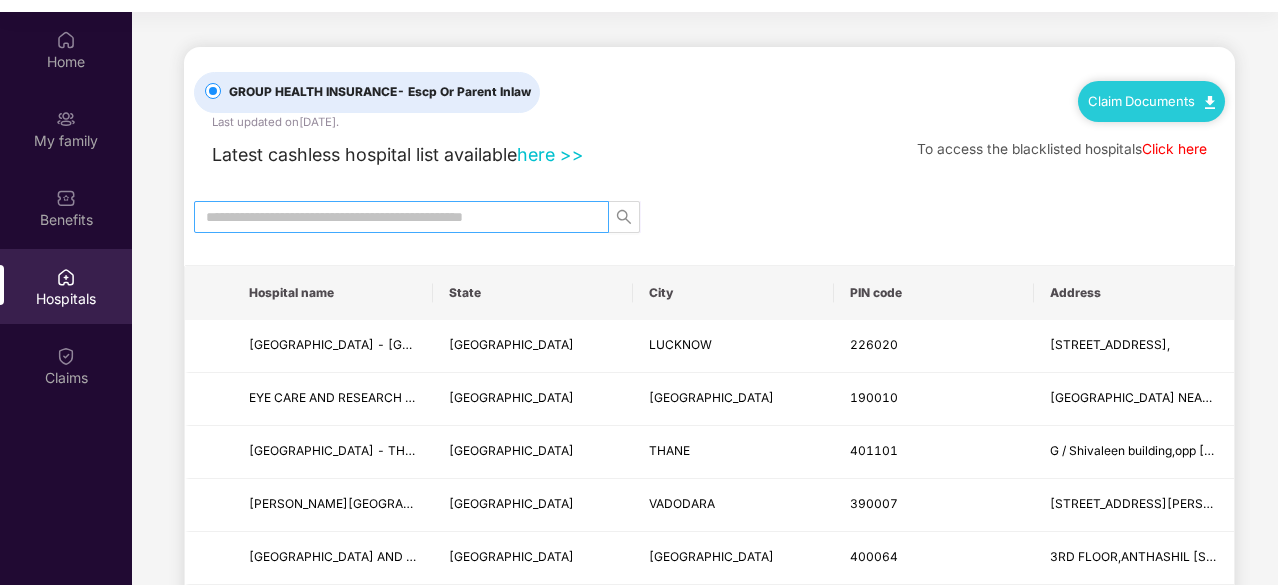 click at bounding box center (393, 217) 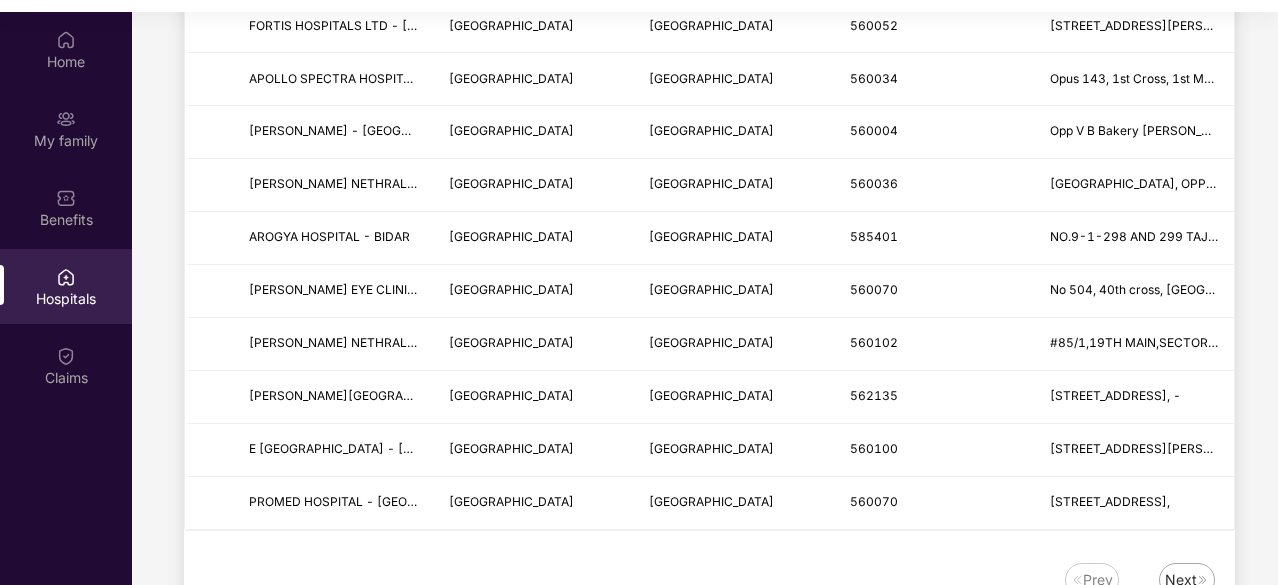 scroll, scrollTop: 2478, scrollLeft: 0, axis: vertical 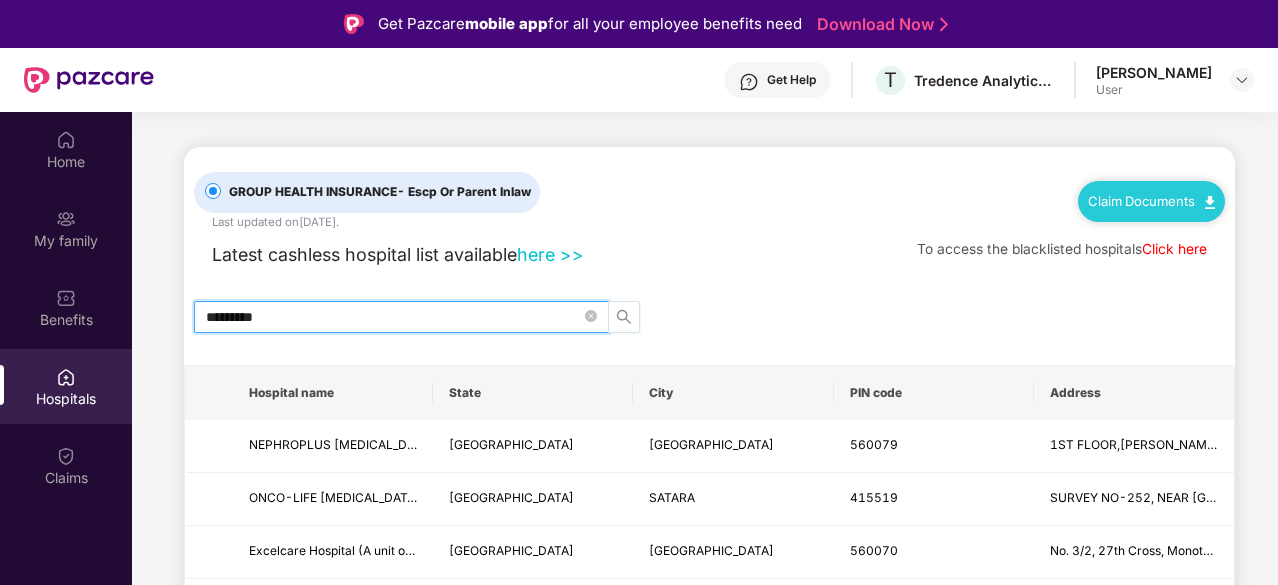 click at bounding box center (624, 317) 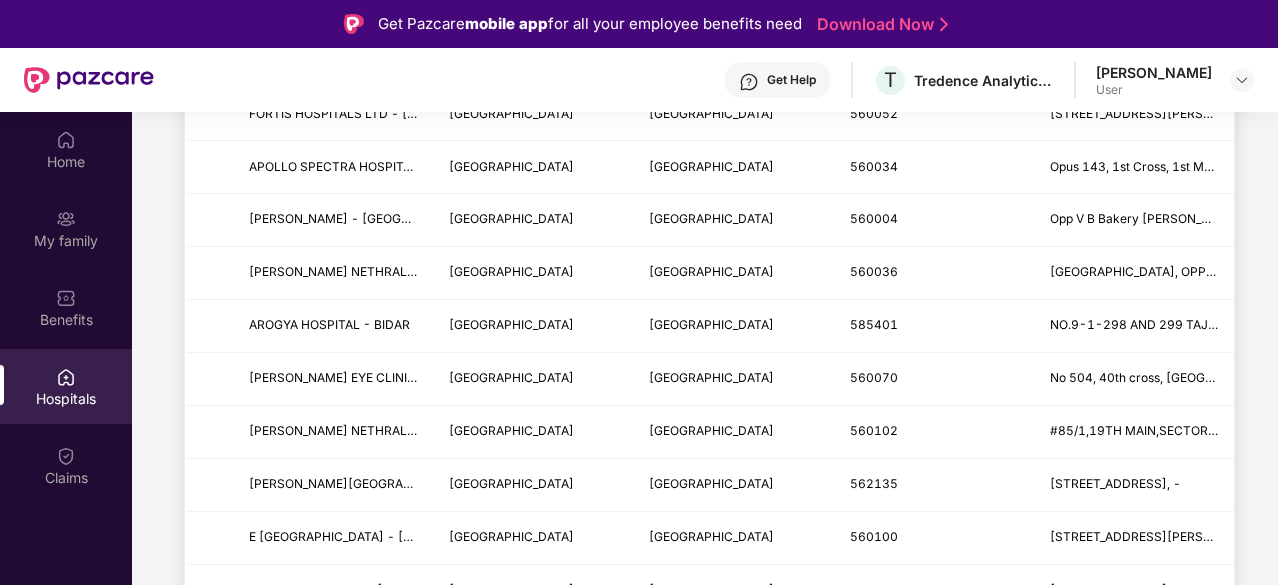 scroll, scrollTop: 2478, scrollLeft: 0, axis: vertical 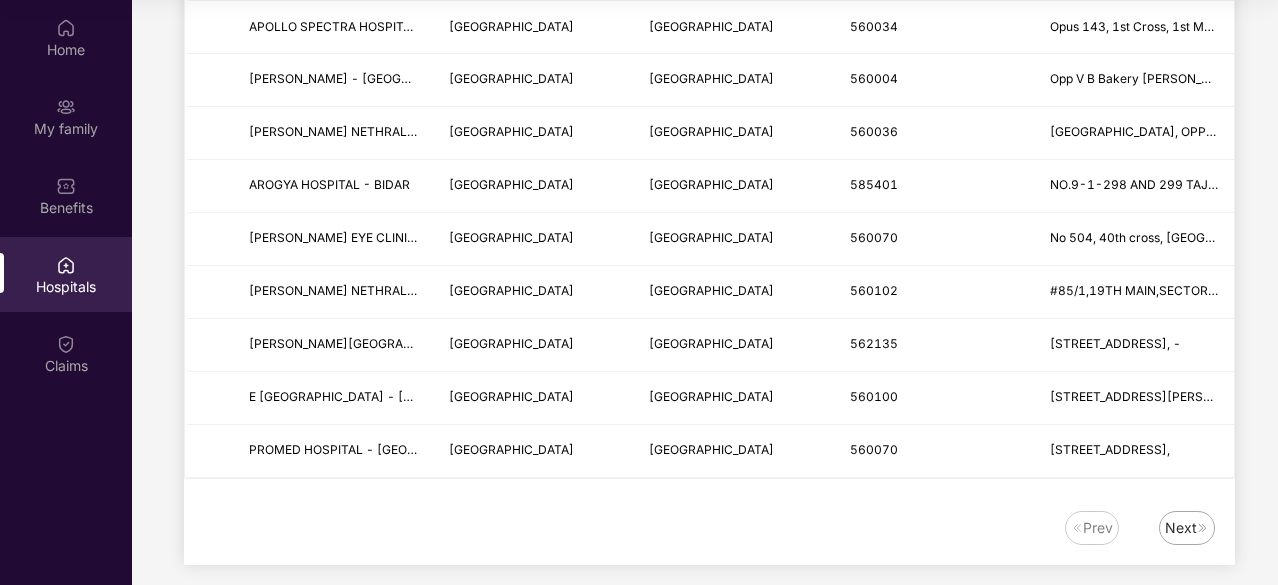type on "*********" 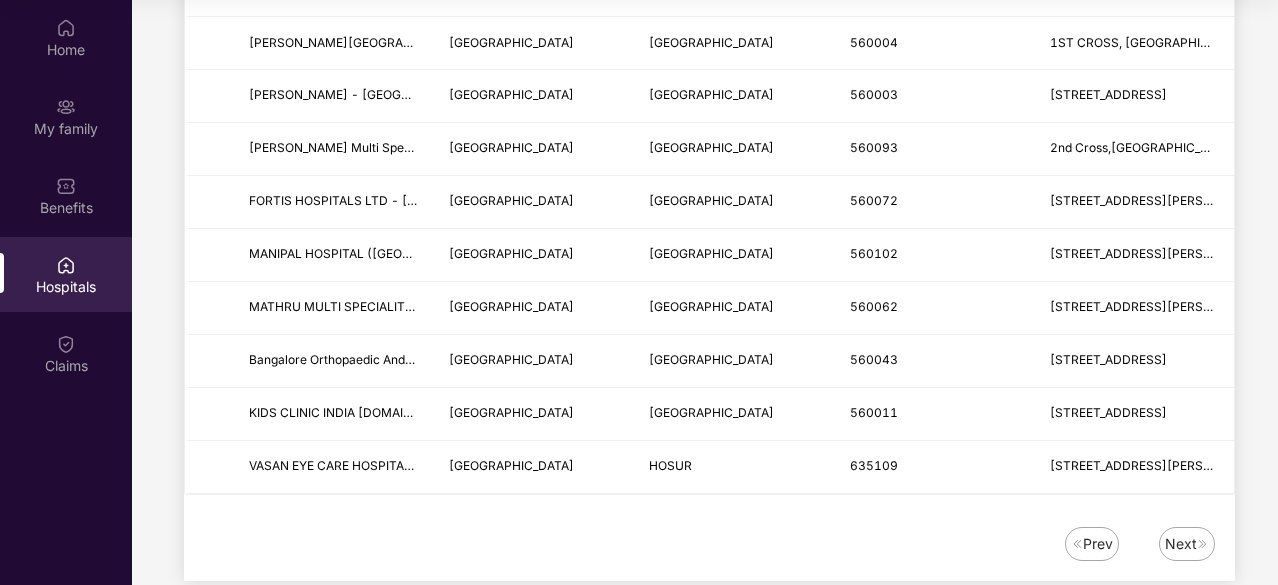 scroll, scrollTop: 2478, scrollLeft: 0, axis: vertical 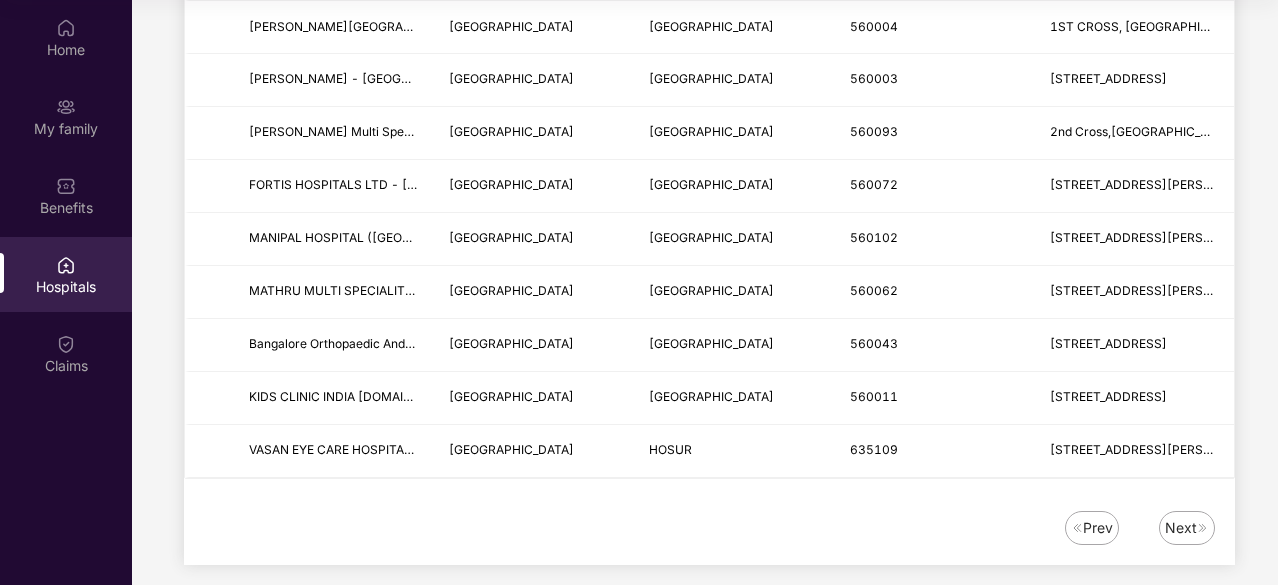 click on "Next" at bounding box center [1181, 528] 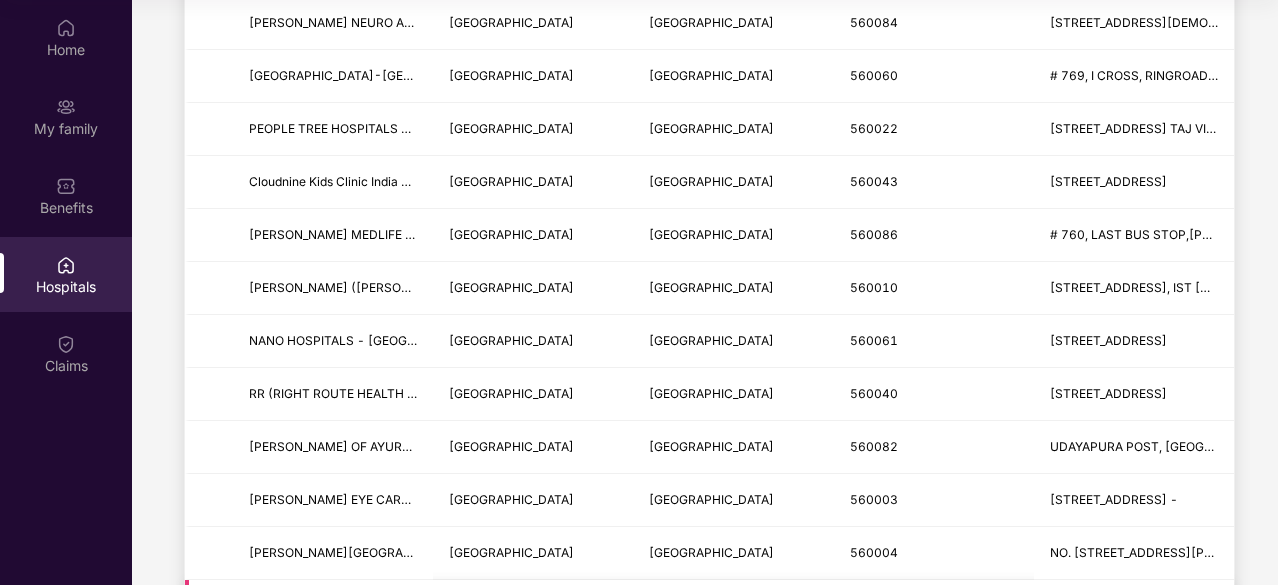 scroll, scrollTop: 1878, scrollLeft: 0, axis: vertical 